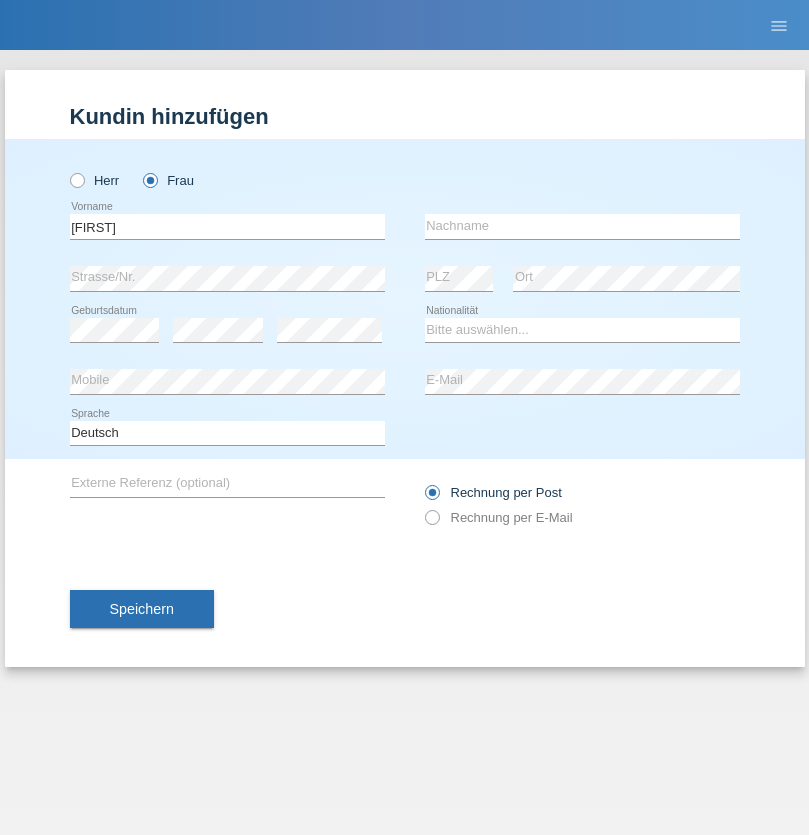scroll, scrollTop: 0, scrollLeft: 0, axis: both 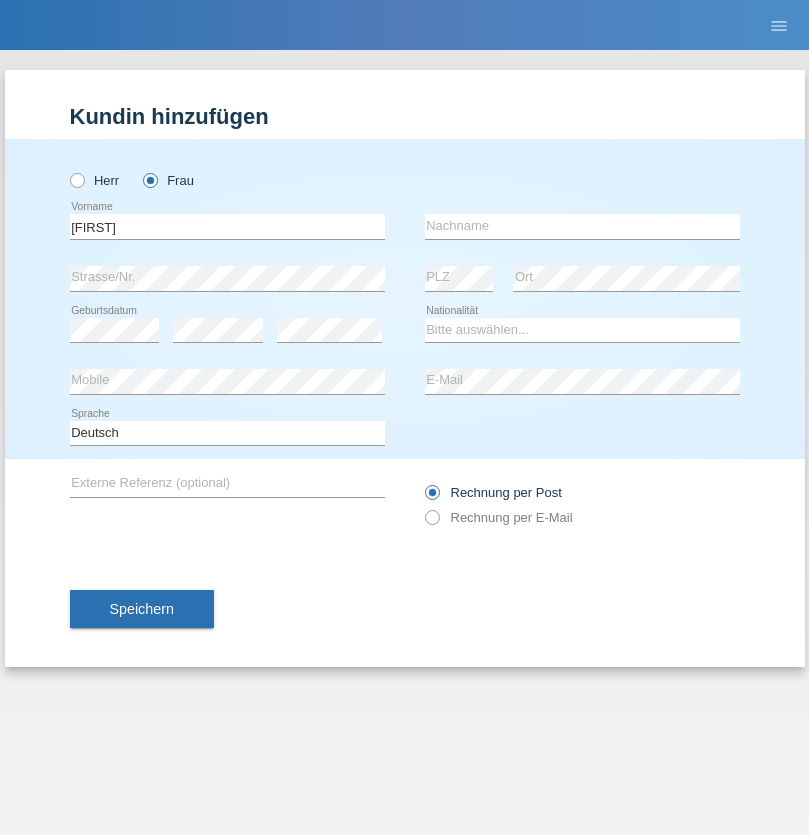 type on "[FIRST]" 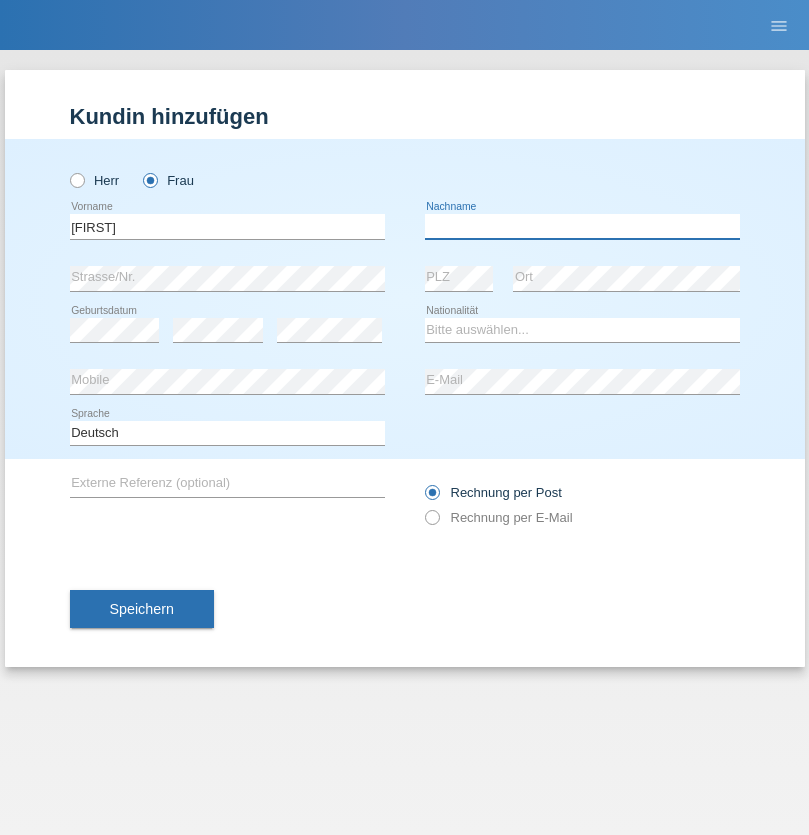 click at bounding box center [582, 226] 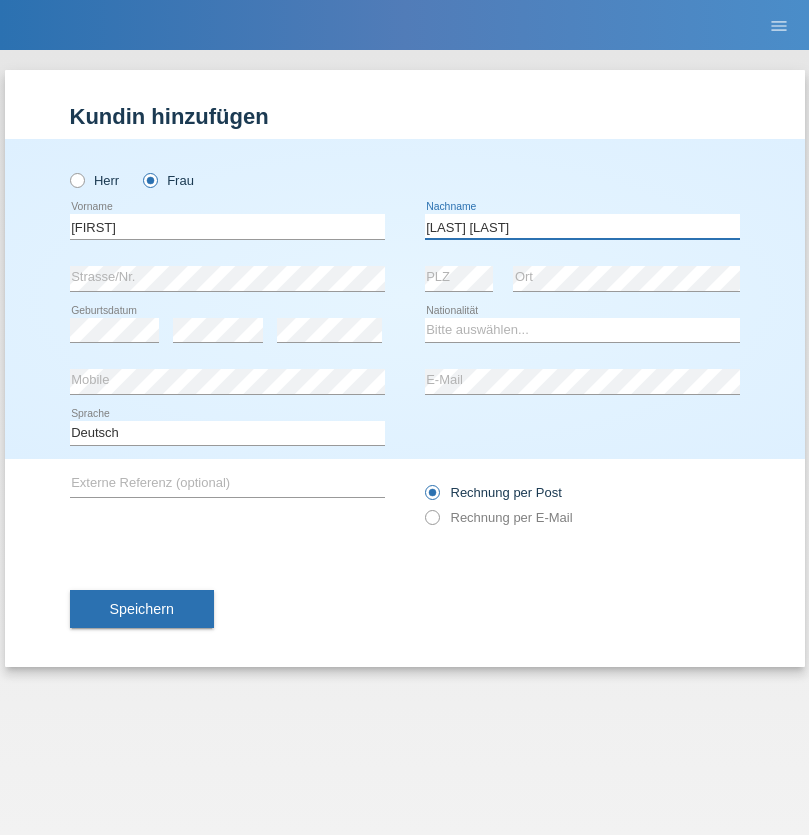 type on "[FIRST] [LAST]" 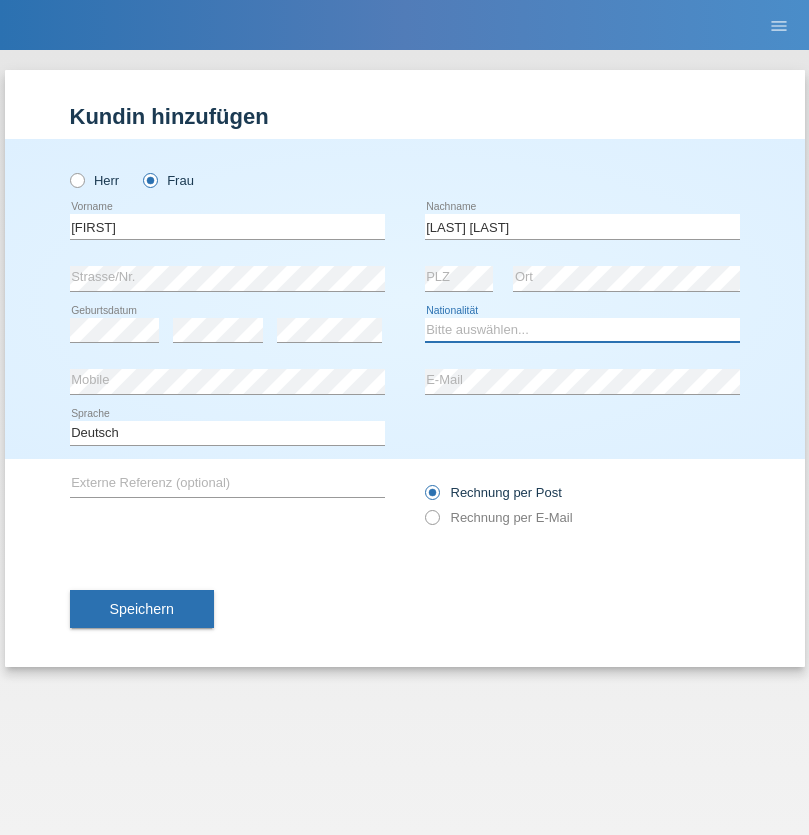 select on "BR" 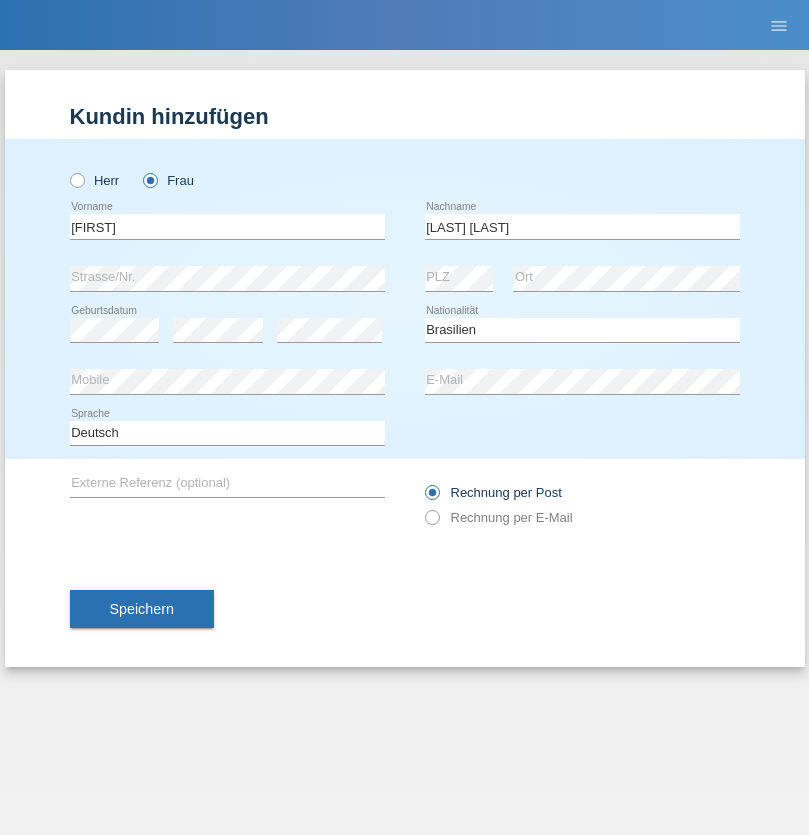 select on "C" 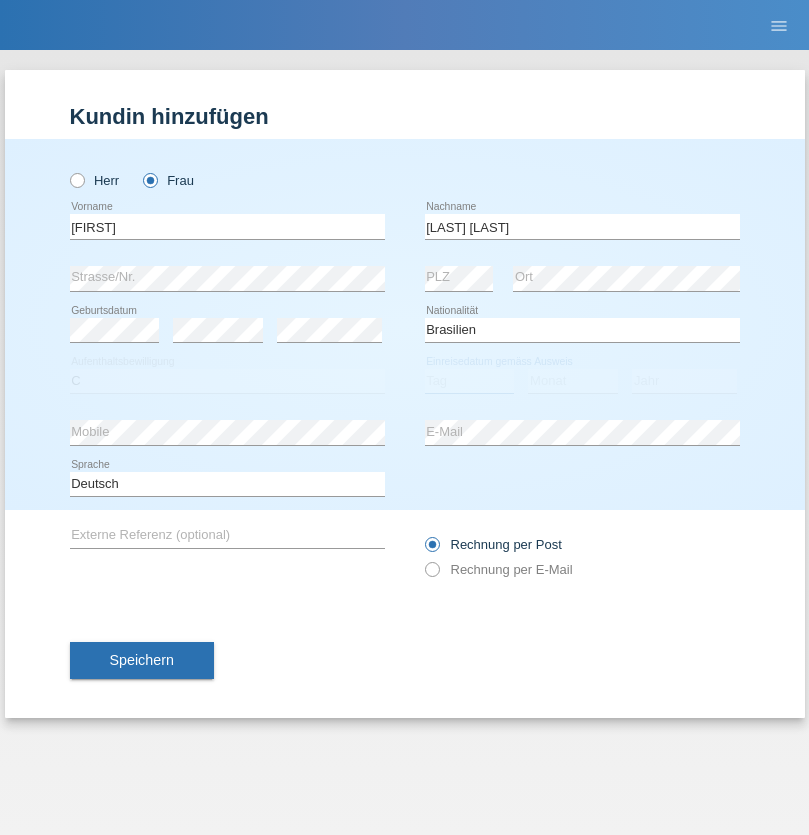 select on "19" 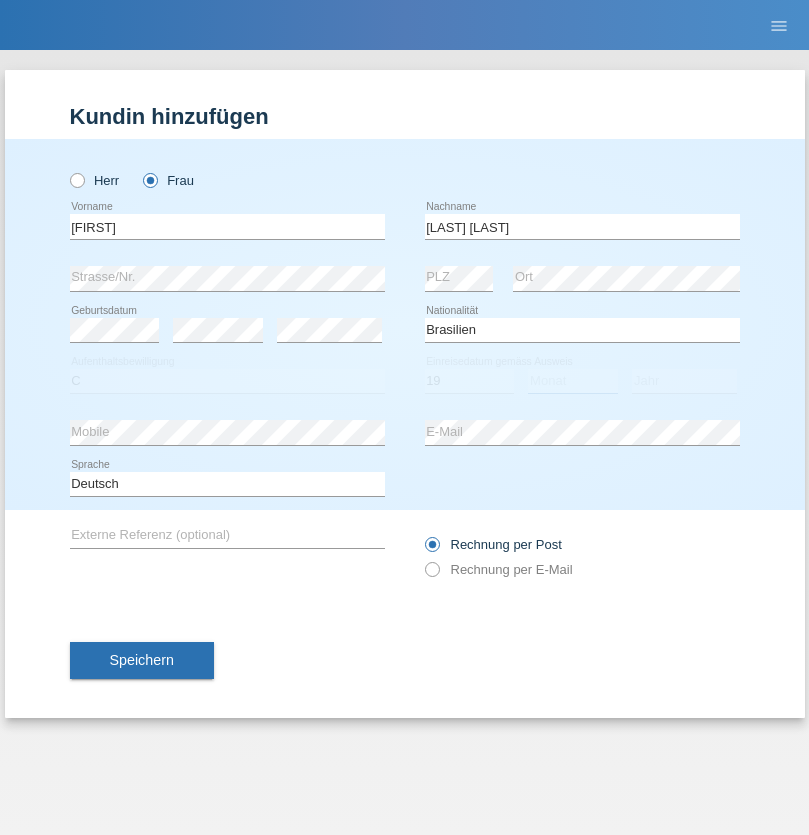 select on "12" 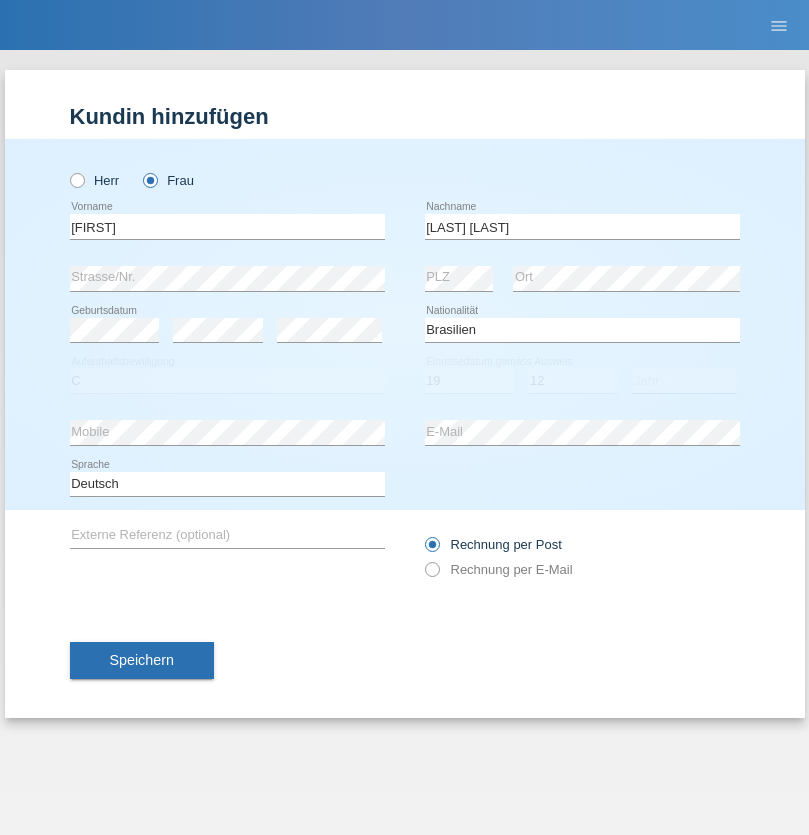 select on "1984" 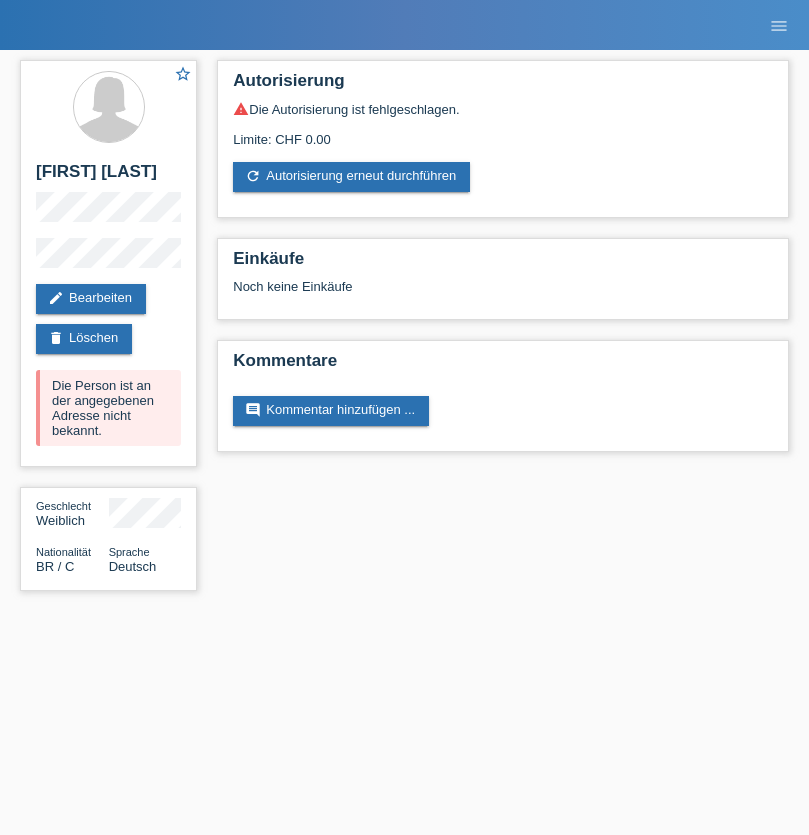 scroll, scrollTop: 0, scrollLeft: 0, axis: both 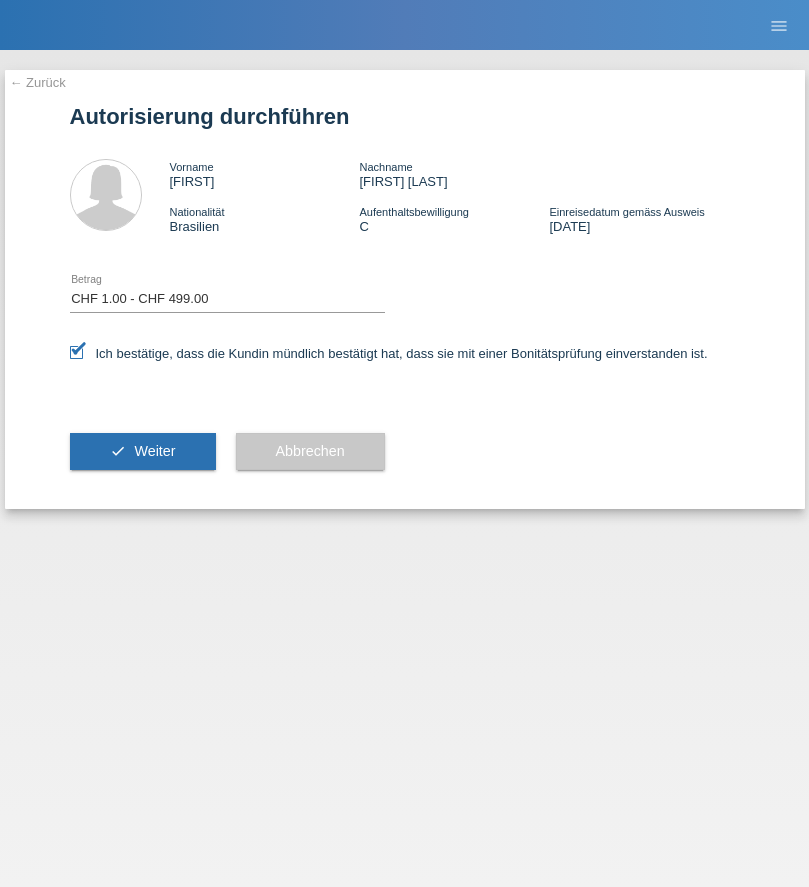 select on "1" 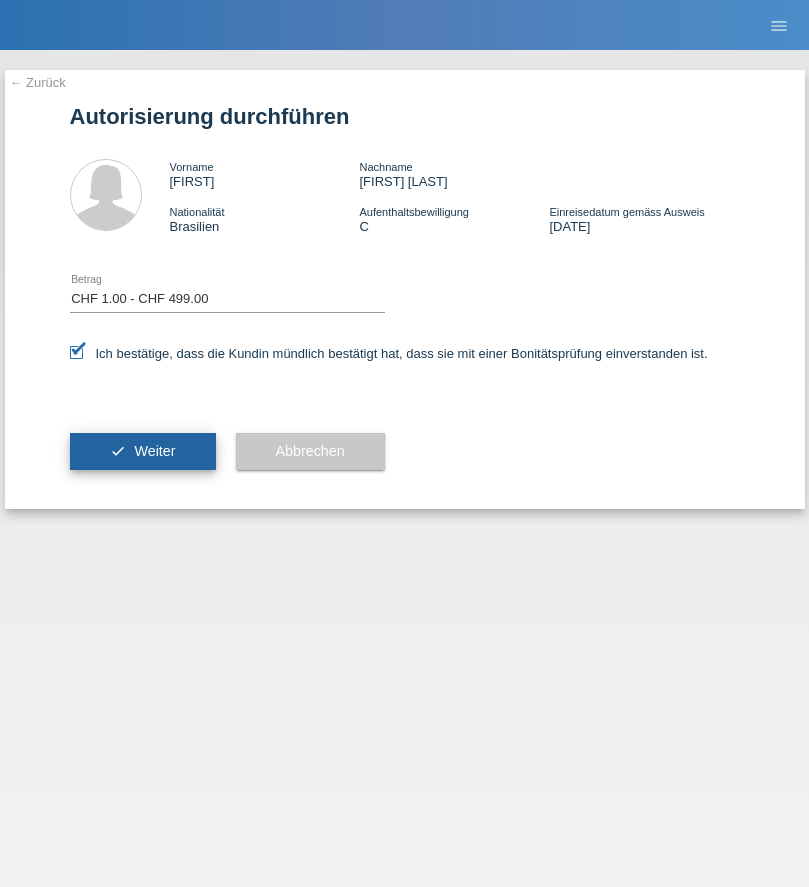 click on "Weiter" at bounding box center [154, 451] 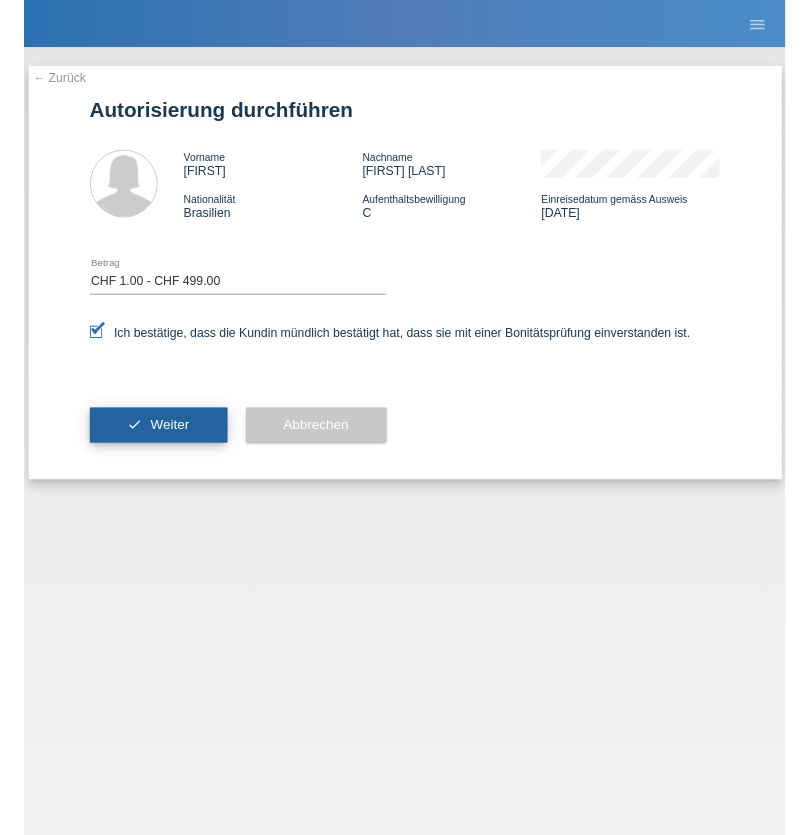 scroll, scrollTop: 0, scrollLeft: 0, axis: both 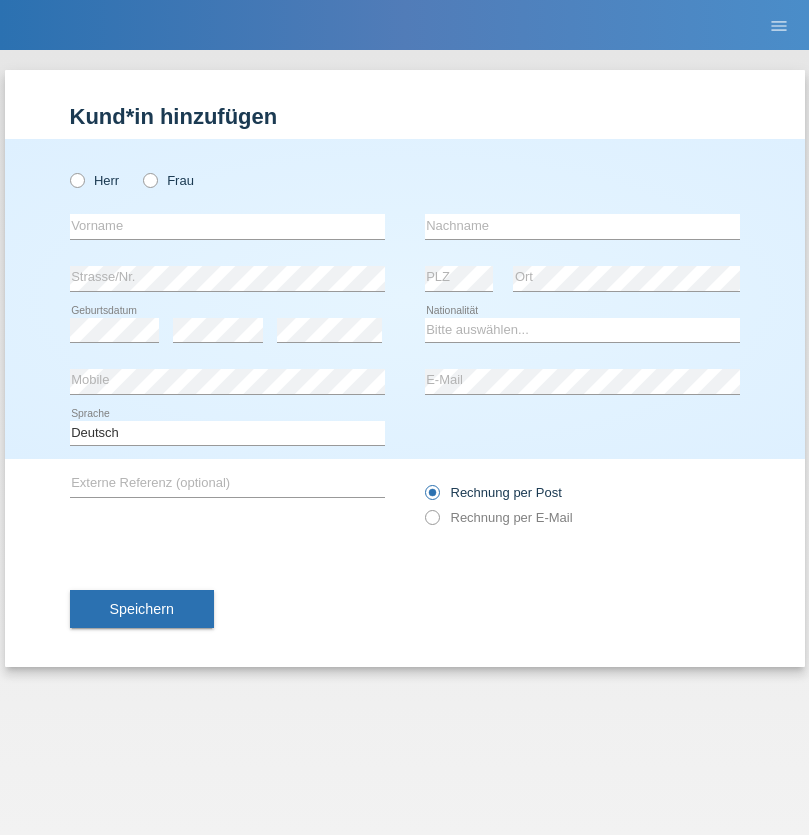 radio on "true" 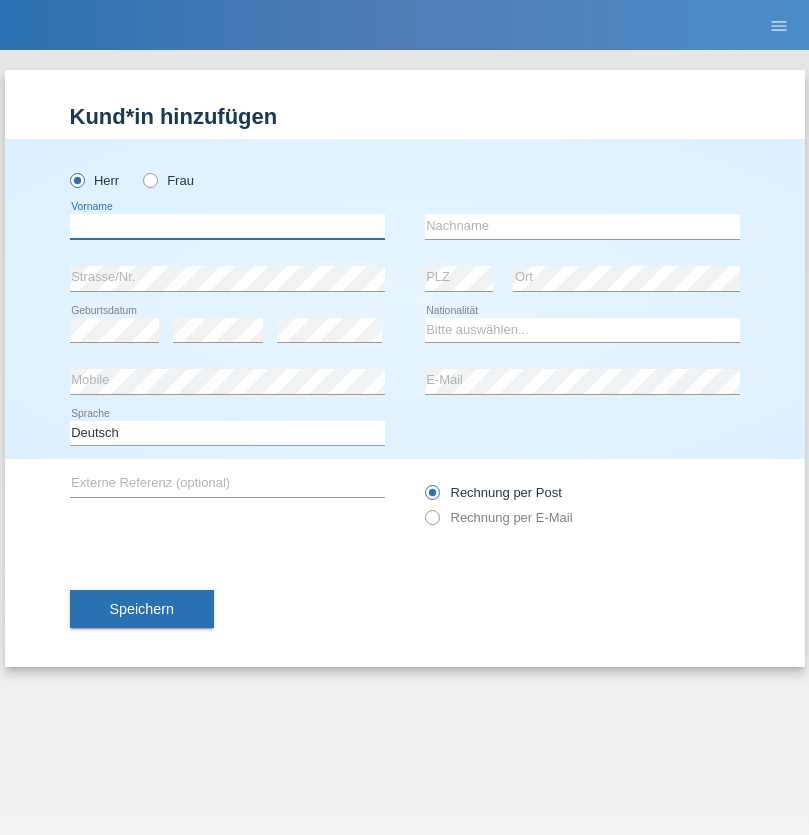 click at bounding box center (227, 226) 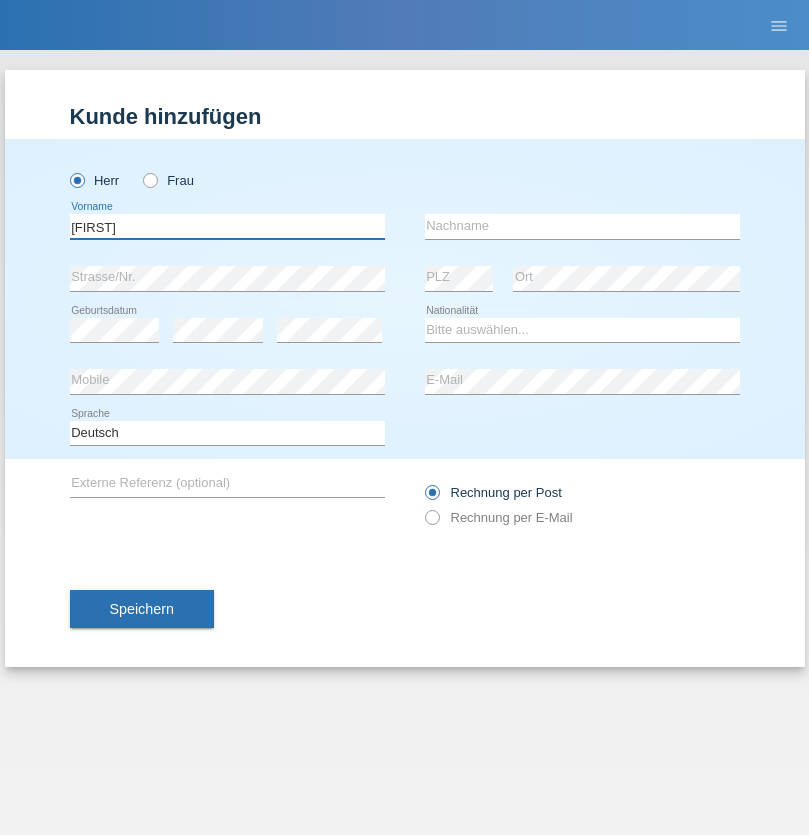 type on "Dominik" 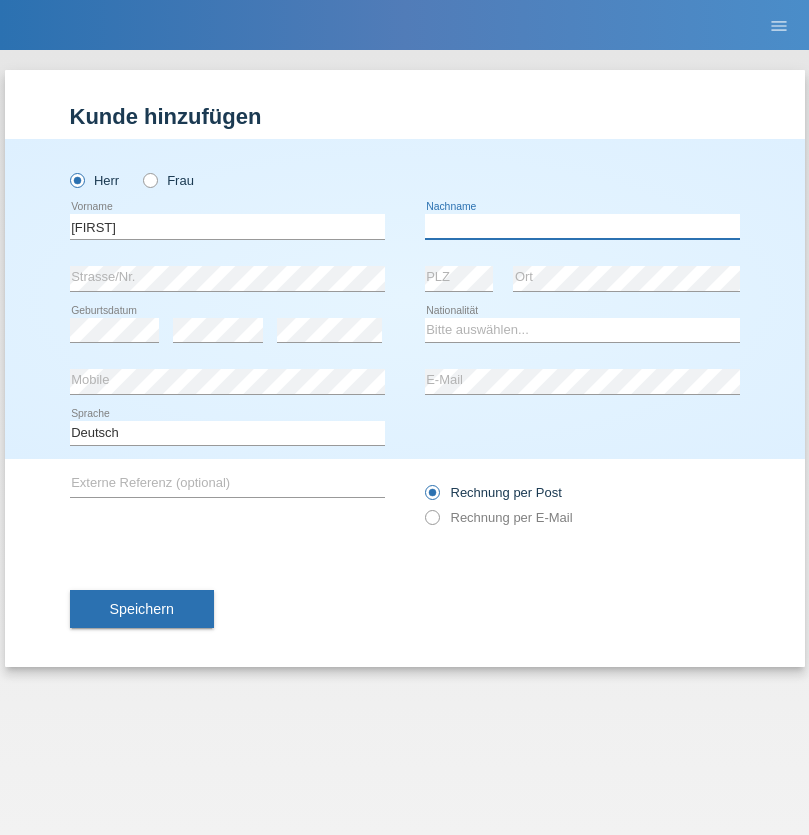 click at bounding box center [582, 226] 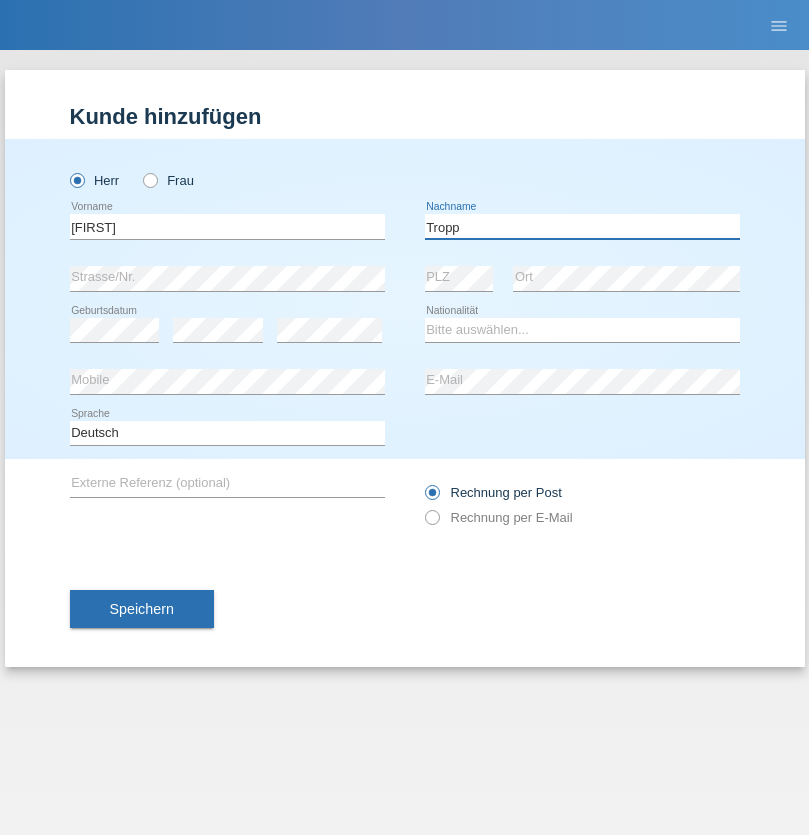 type on "Tropp" 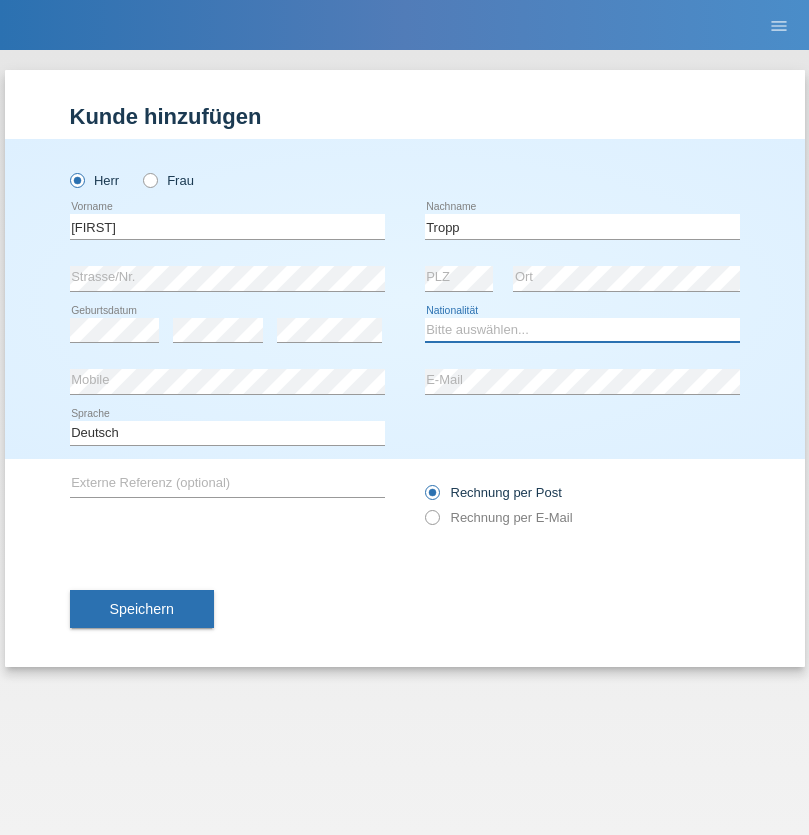 select on "SK" 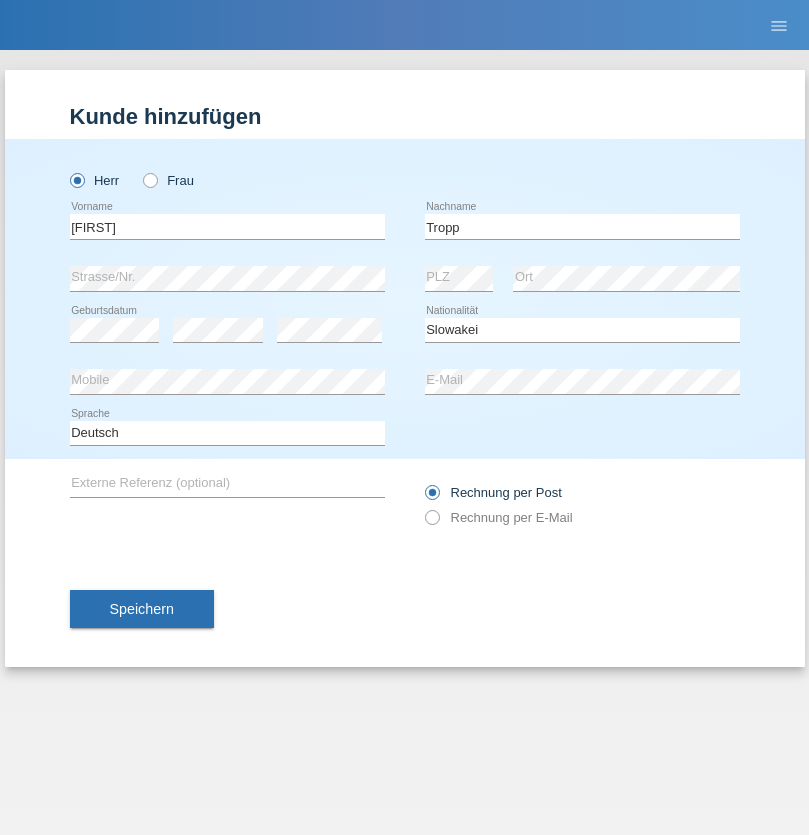 select on "C" 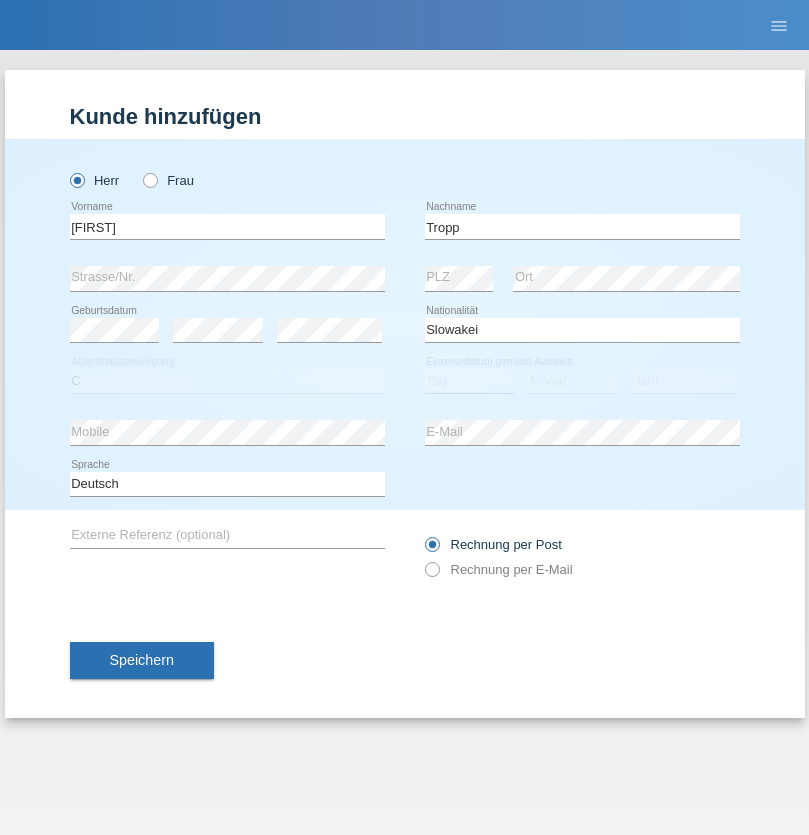 select on "07" 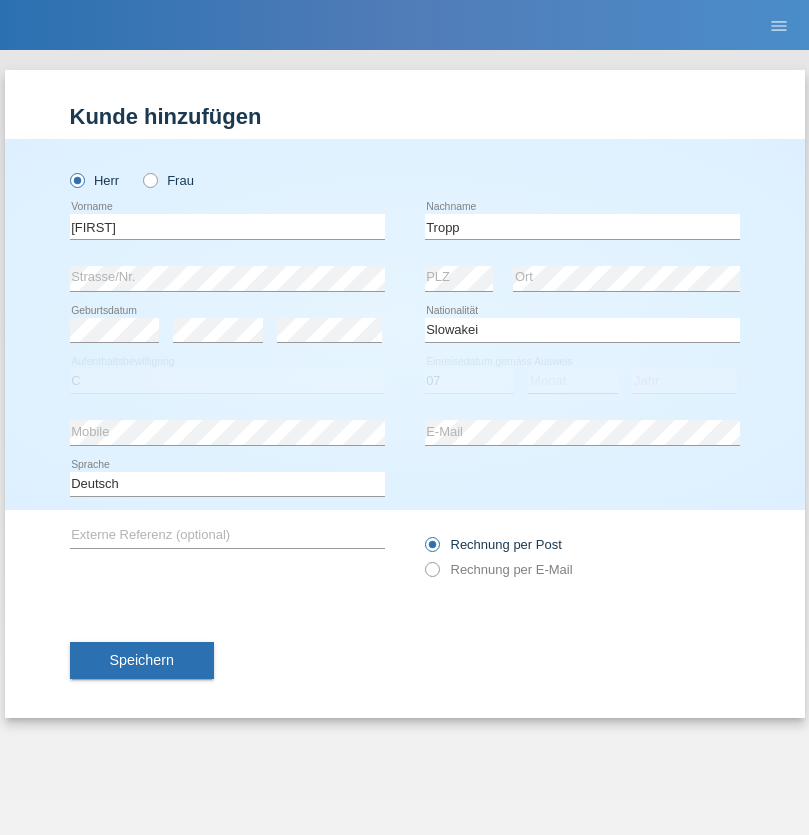 select on "08" 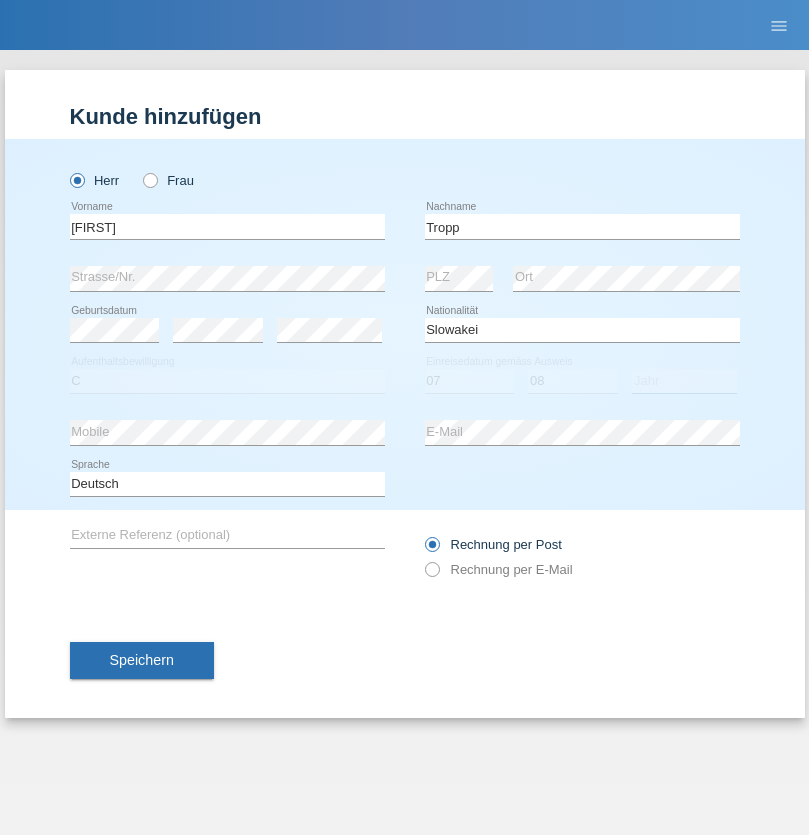 select on "2021" 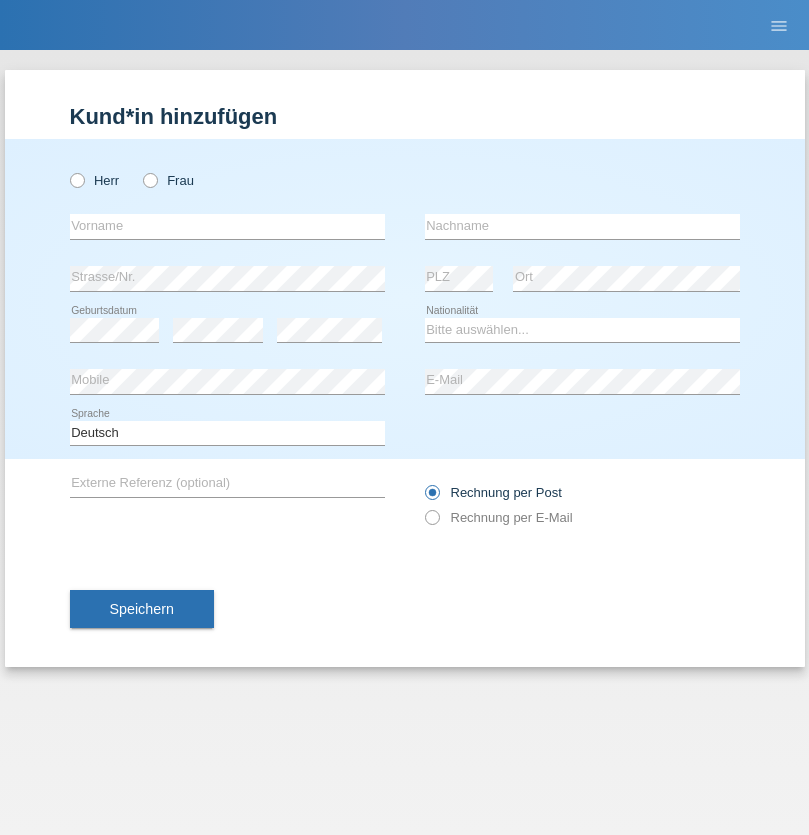 scroll, scrollTop: 0, scrollLeft: 0, axis: both 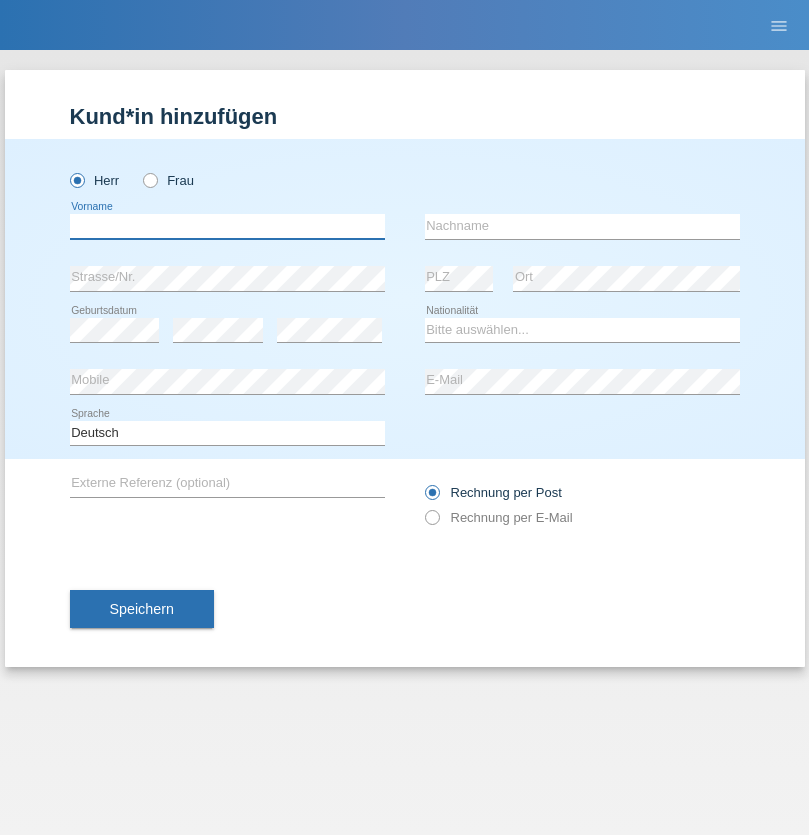 click at bounding box center [227, 226] 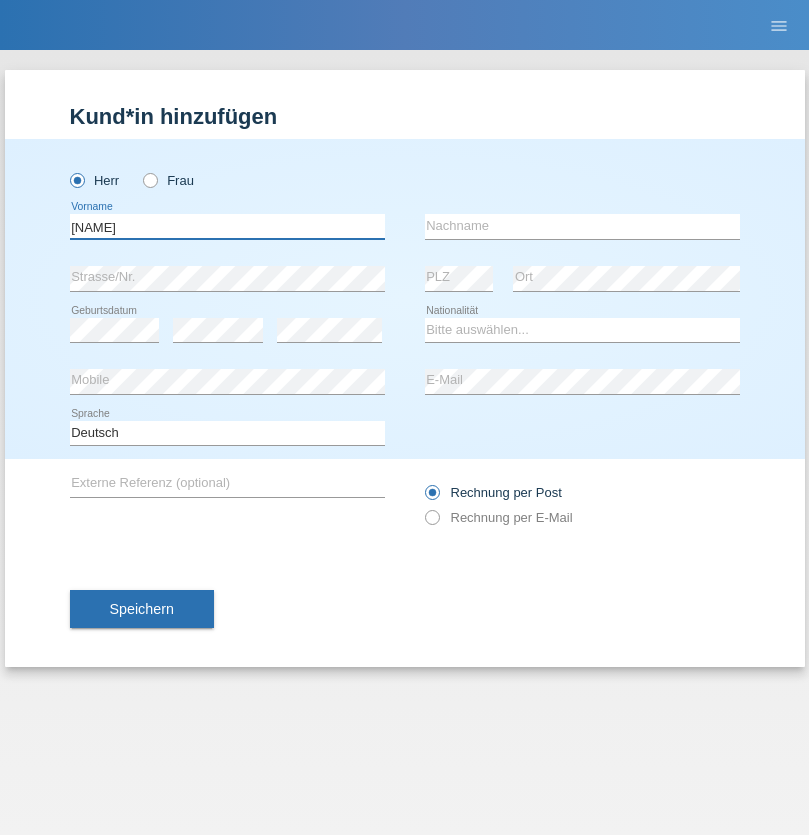 type on "Dirk" 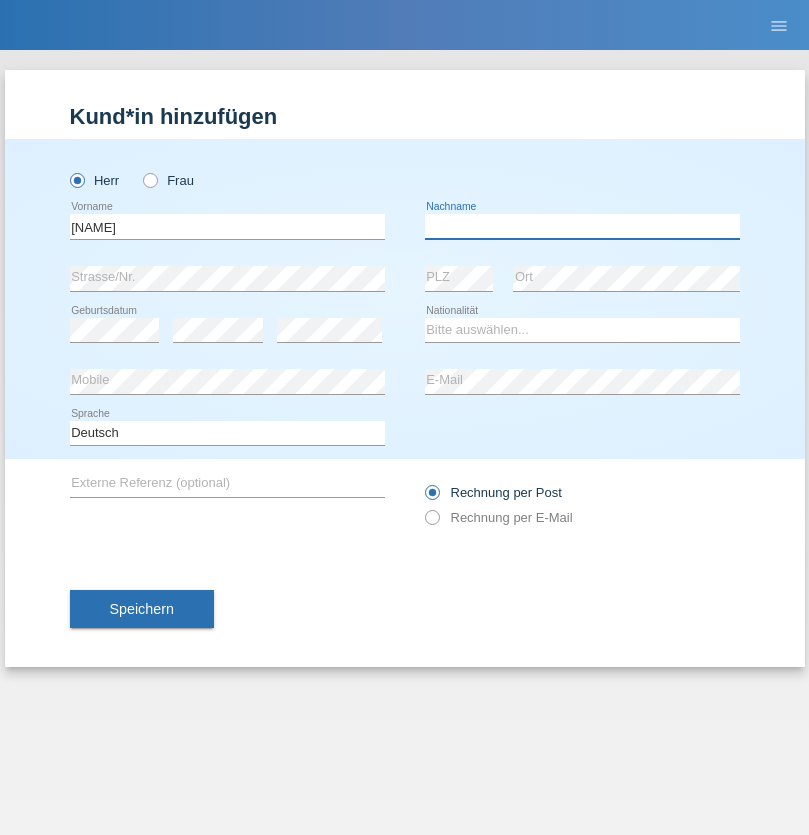 click at bounding box center [582, 226] 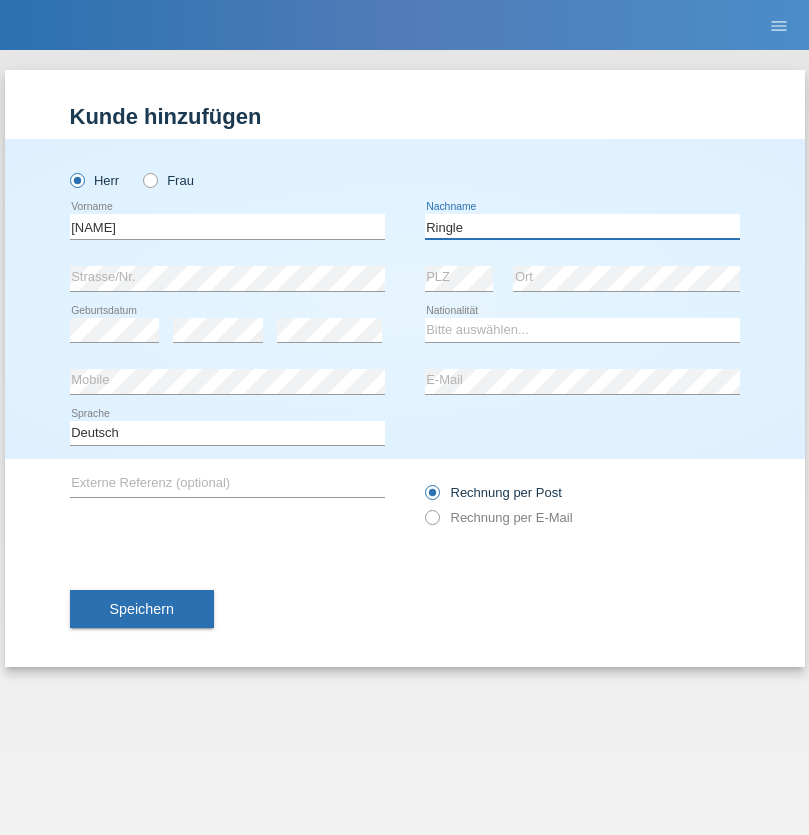 type on "Ringle" 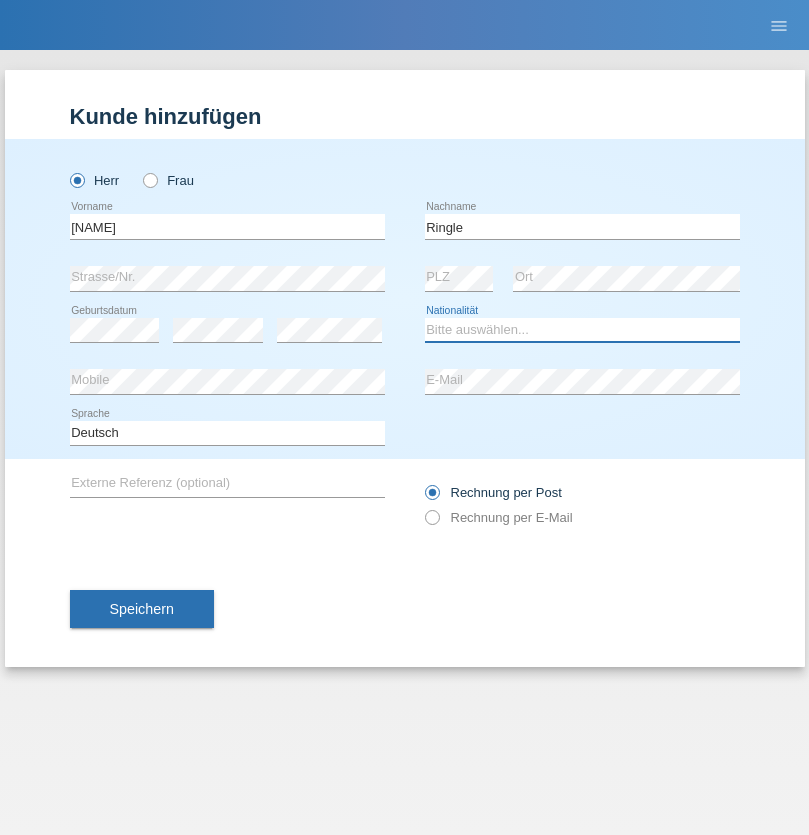 select on "DE" 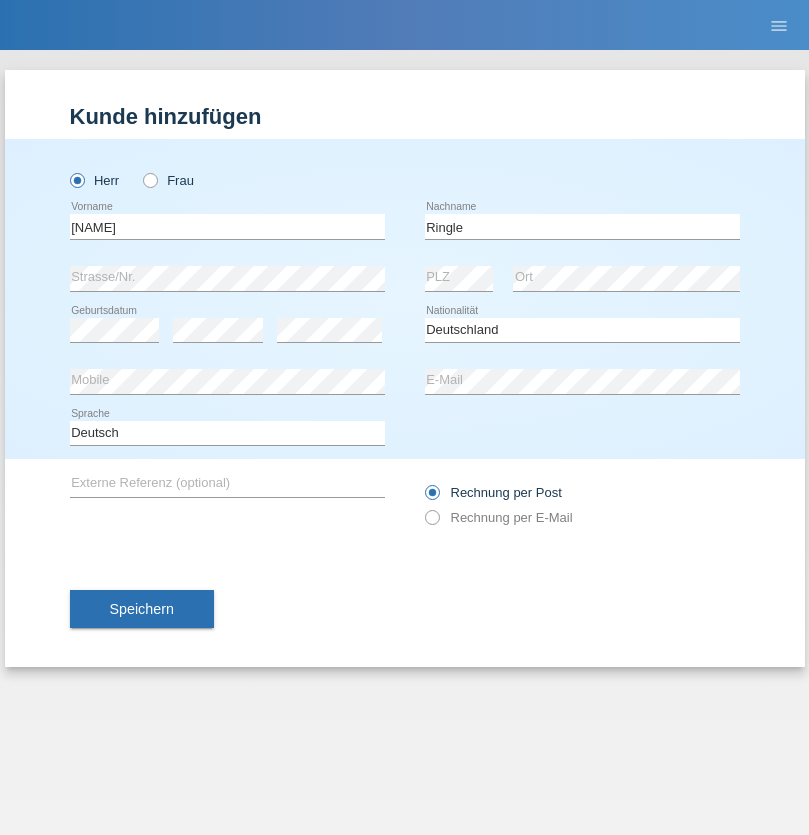 select on "C" 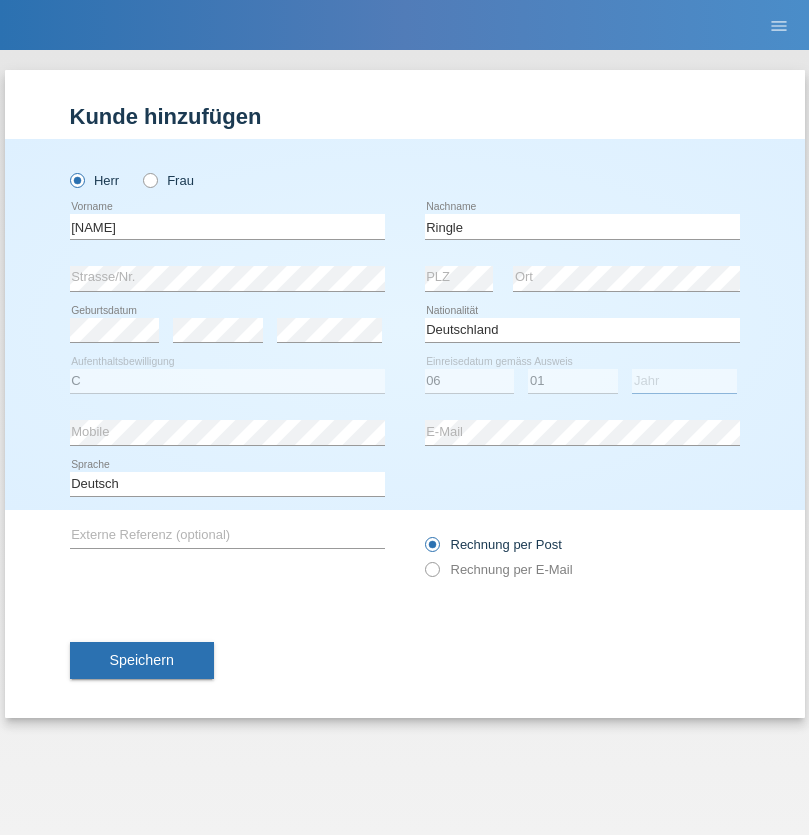 select on "2021" 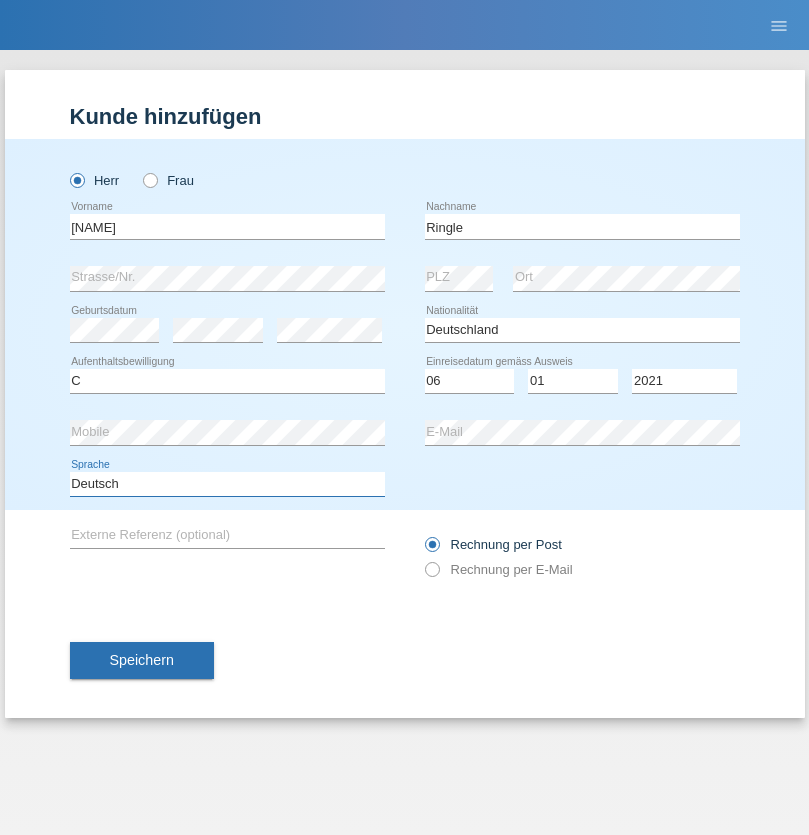 select on "en" 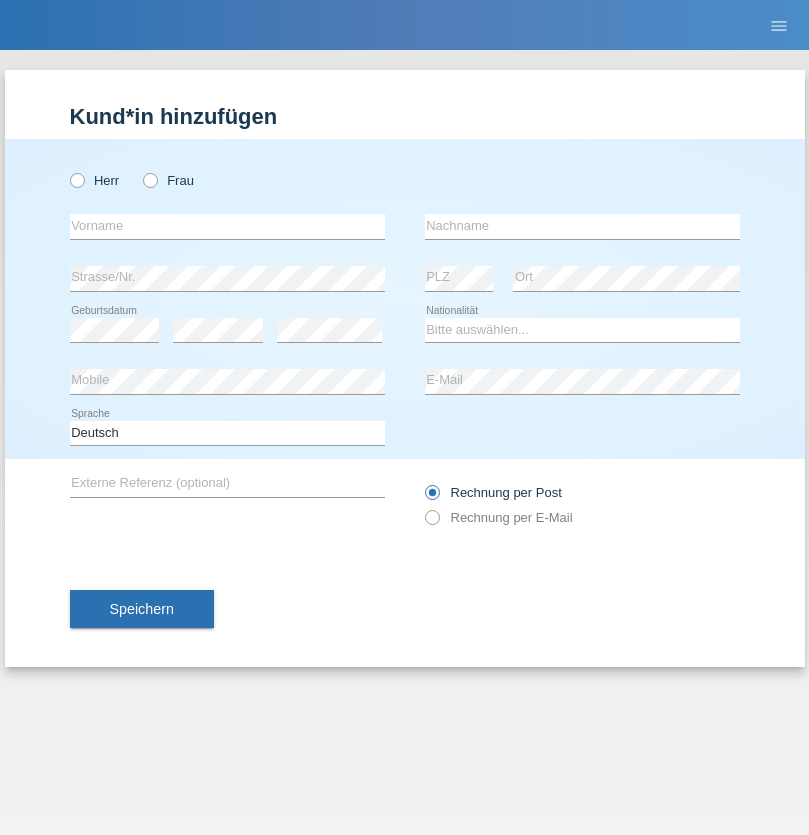 scroll, scrollTop: 0, scrollLeft: 0, axis: both 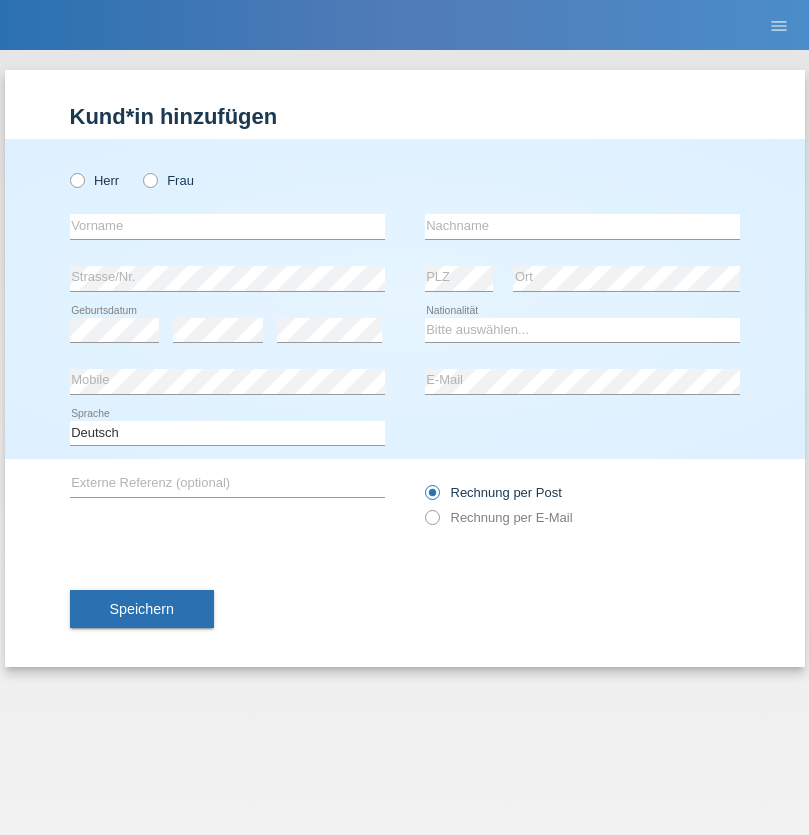 radio on "true" 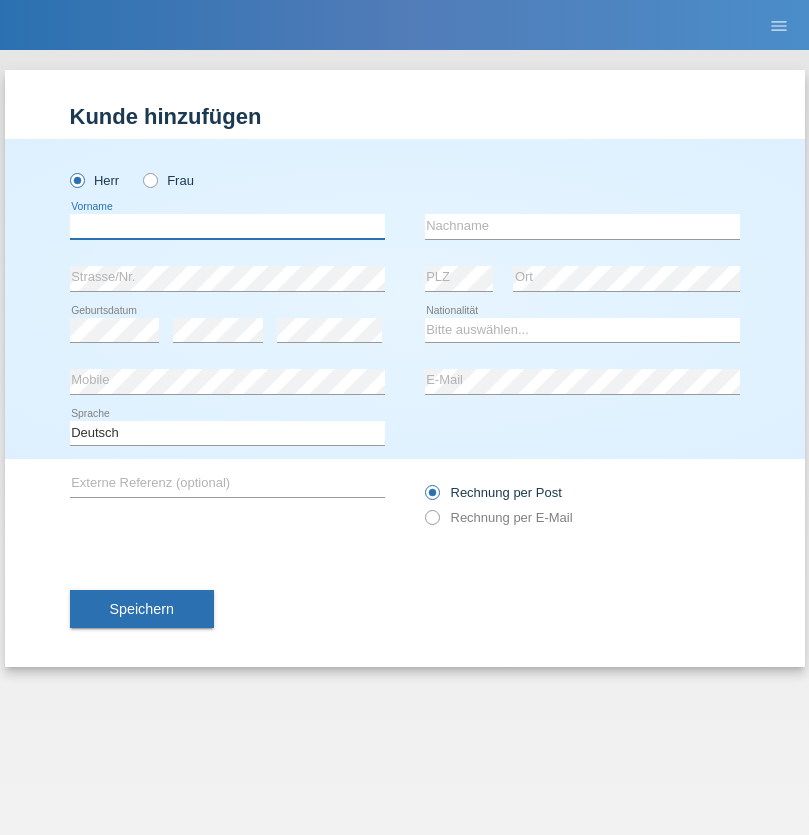click at bounding box center [227, 226] 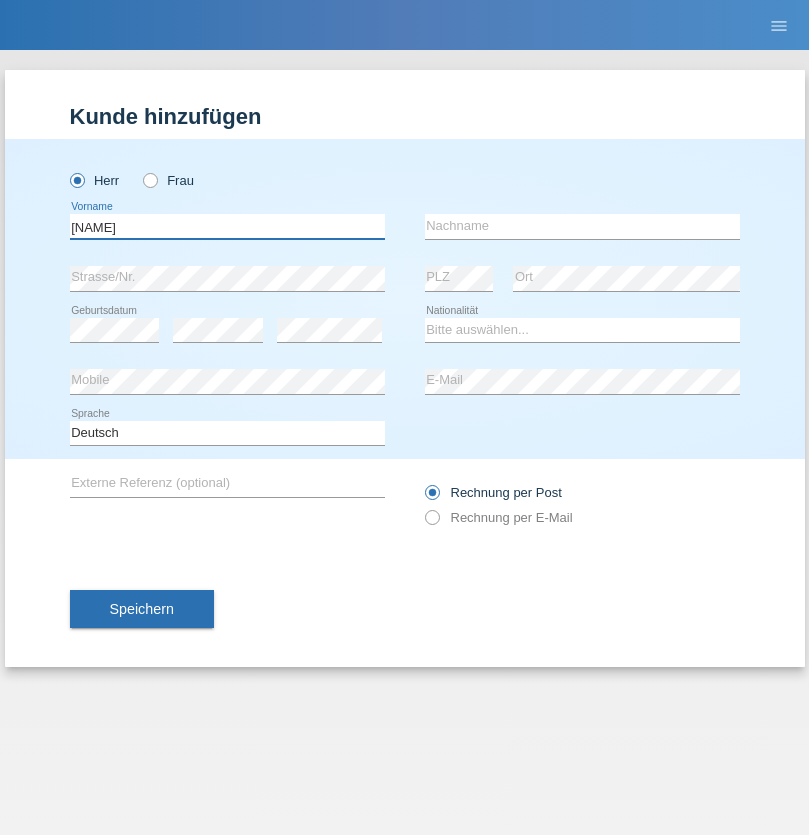 type on "Junior" 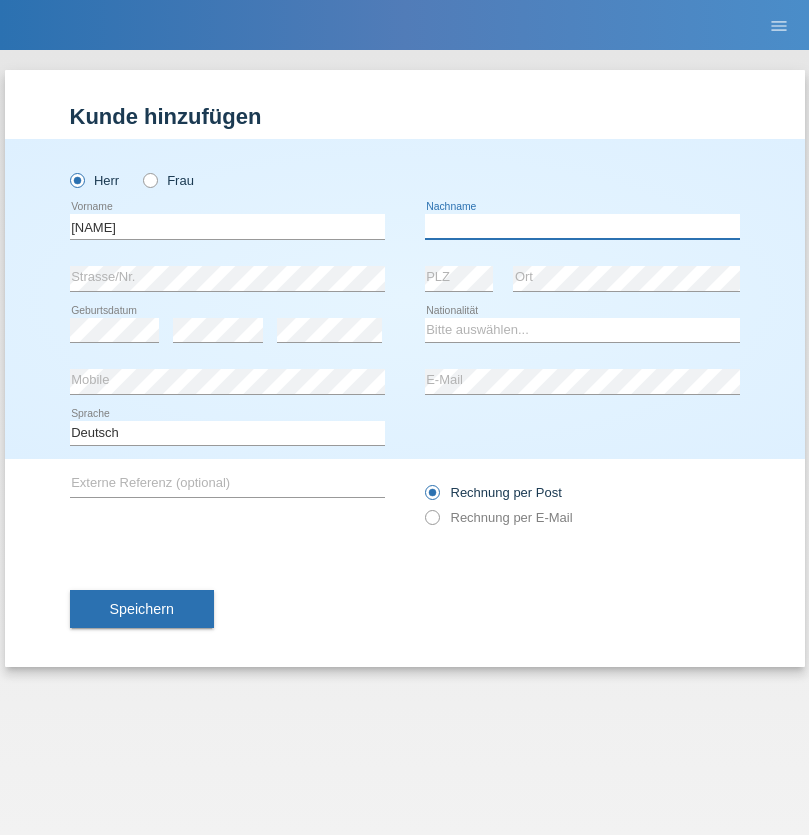 click at bounding box center [582, 226] 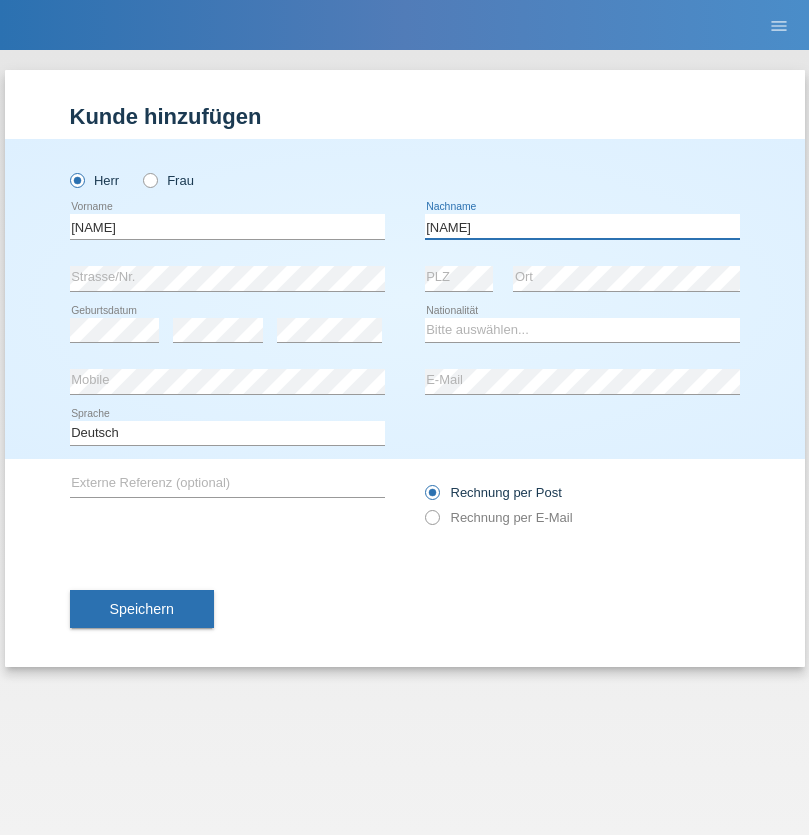 type on "Mauricio" 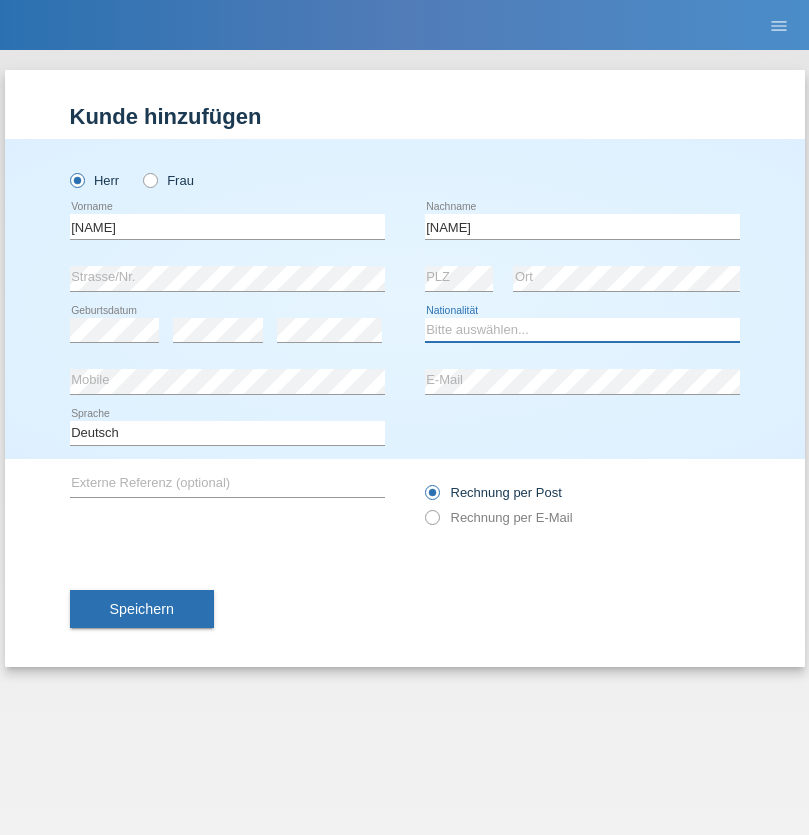 select on "CH" 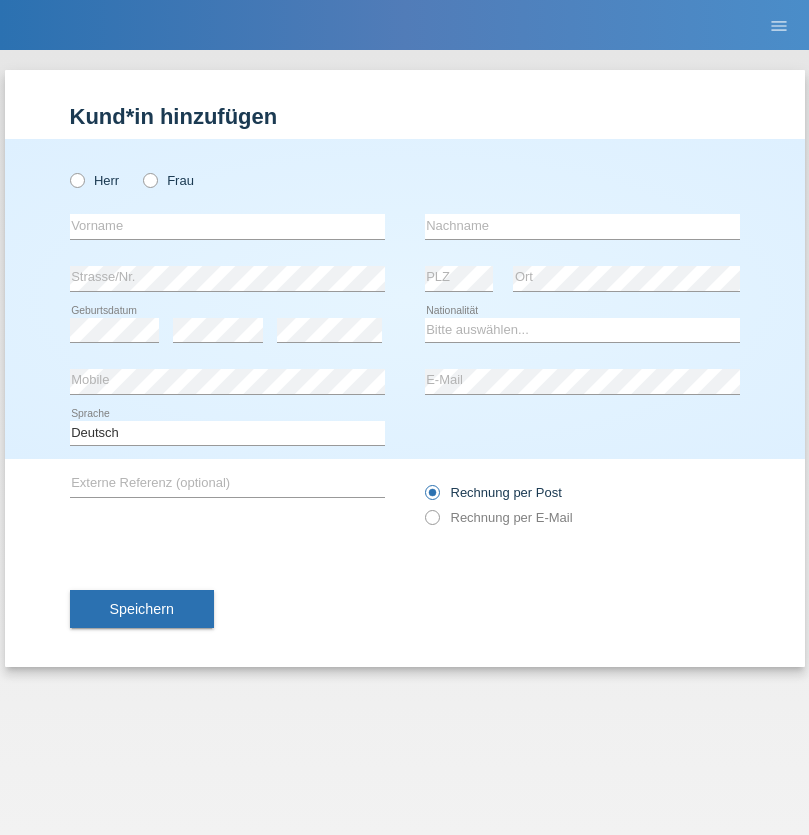 scroll, scrollTop: 0, scrollLeft: 0, axis: both 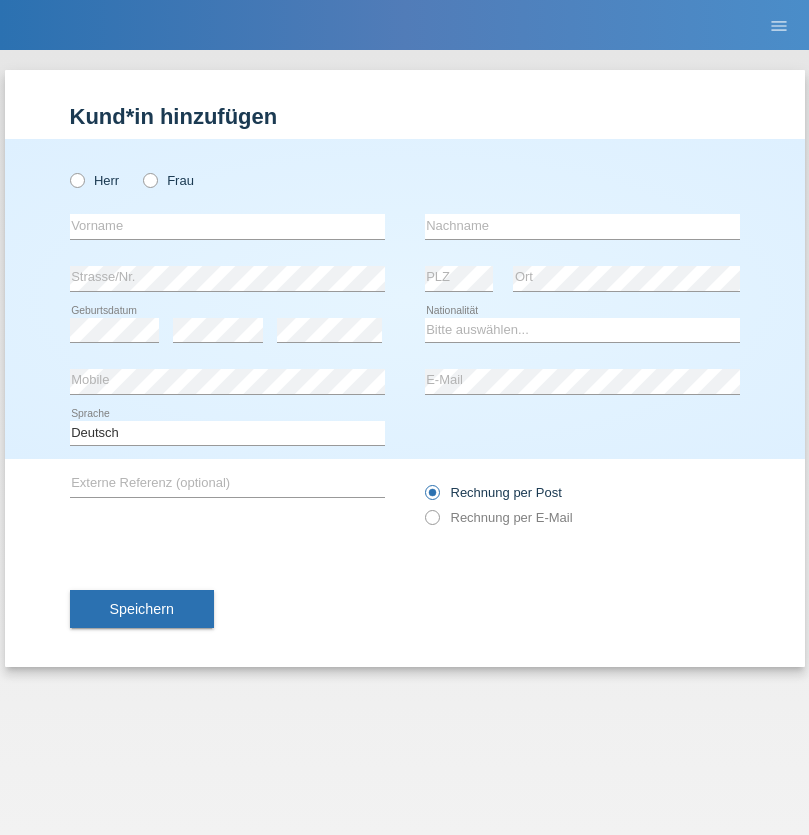 radio on "true" 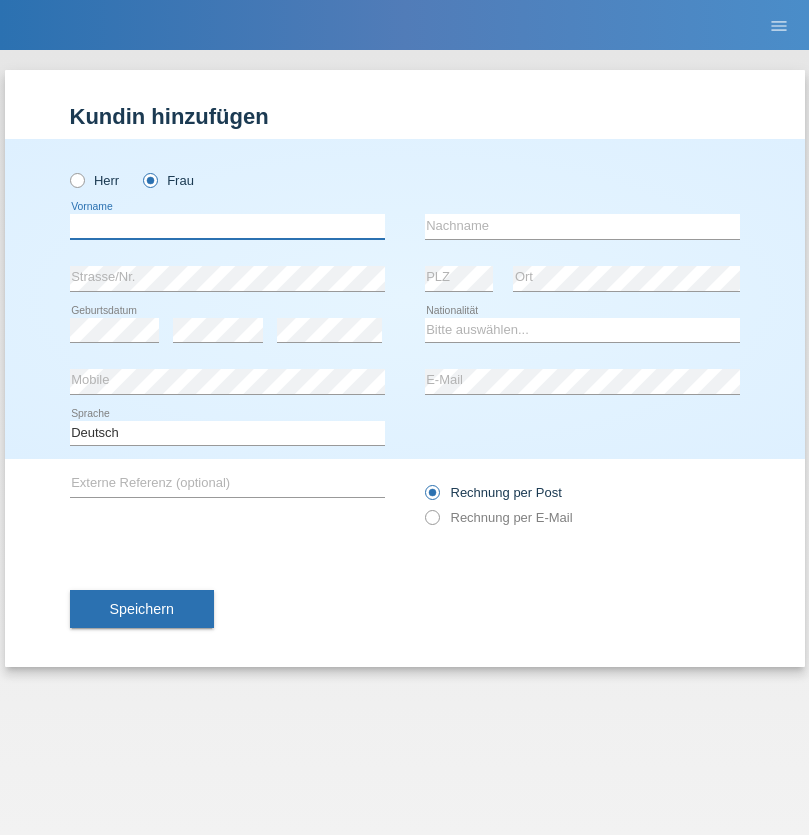 click at bounding box center (227, 226) 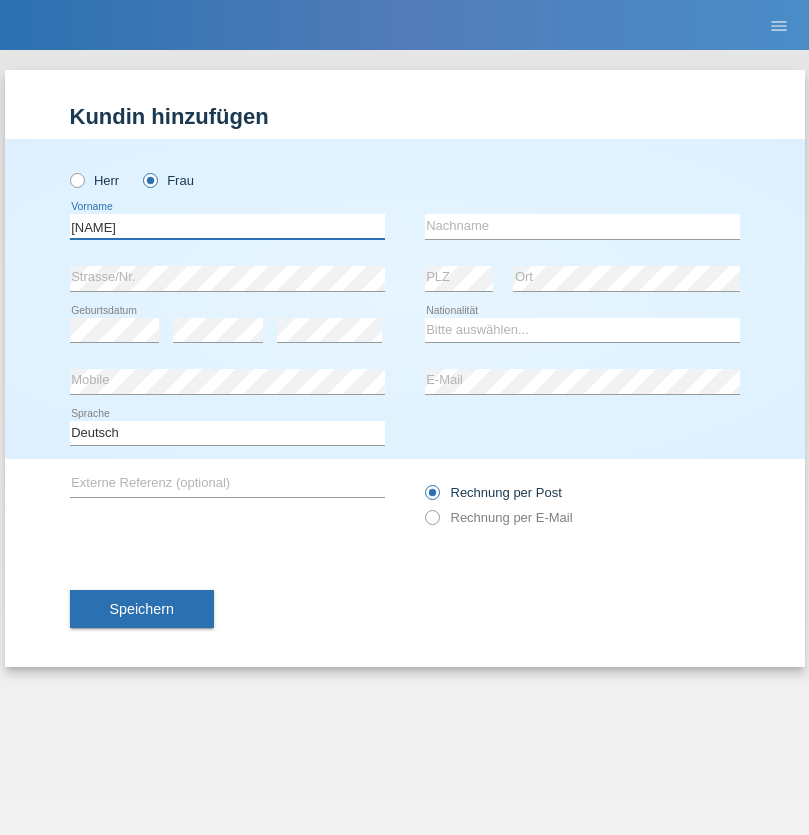 type on "[NAME]" 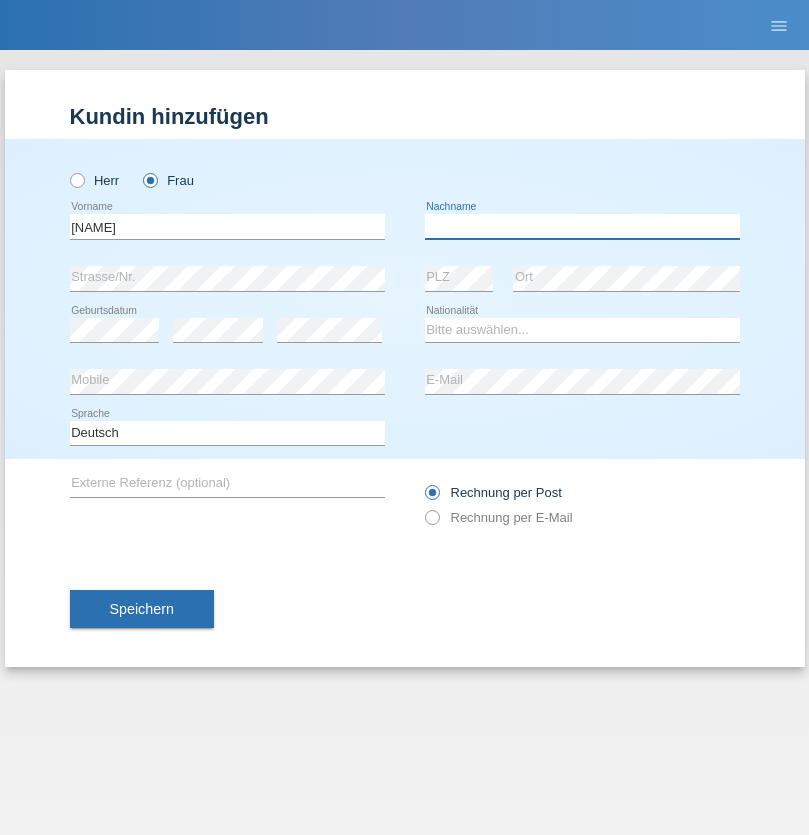 click at bounding box center (582, 226) 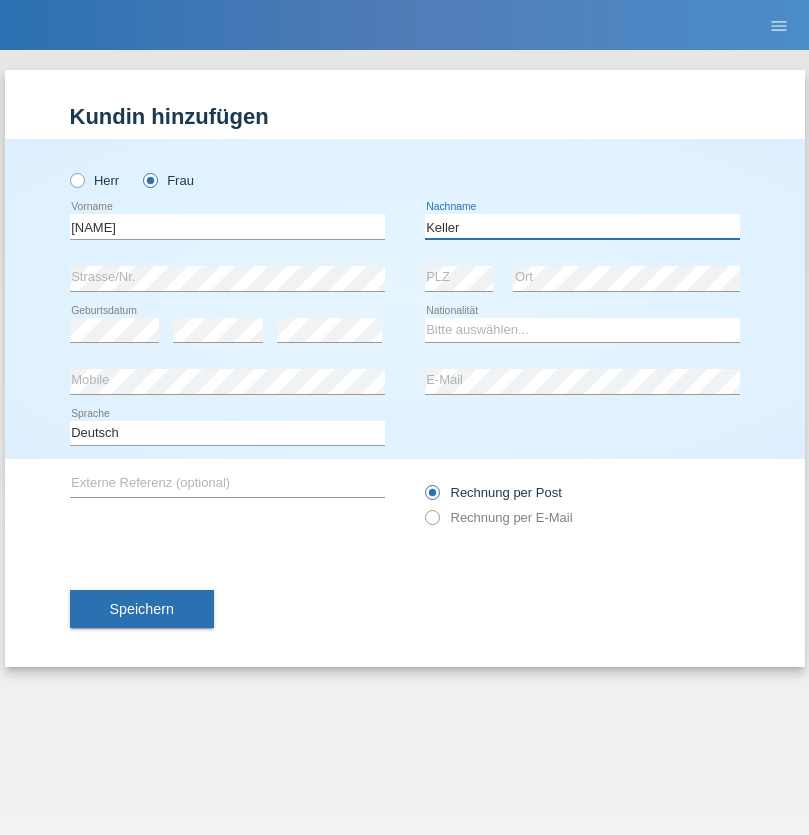 type on "Keller" 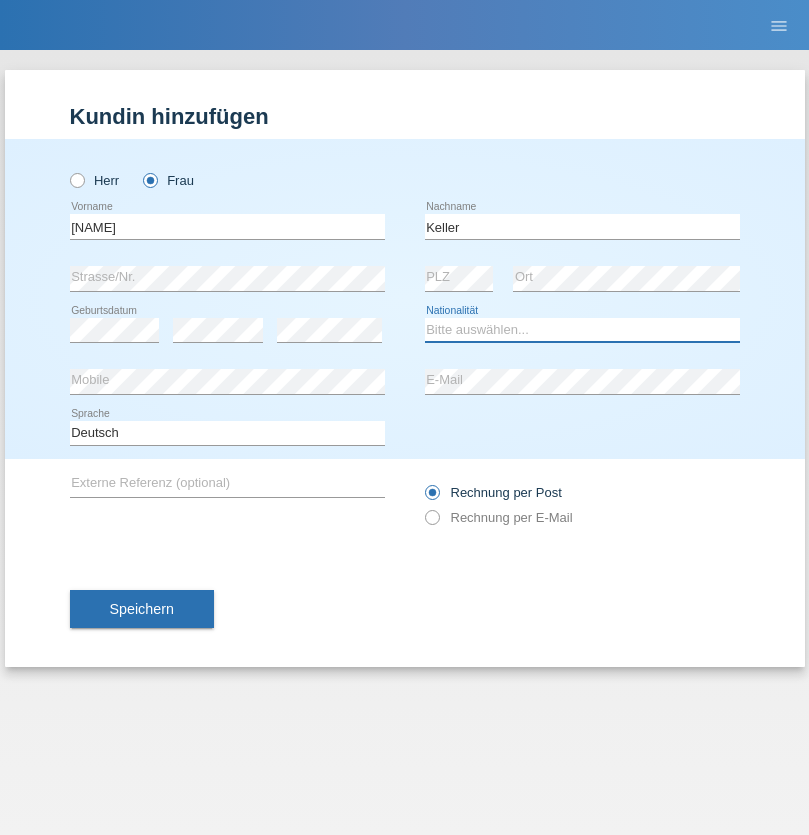 select on "CH" 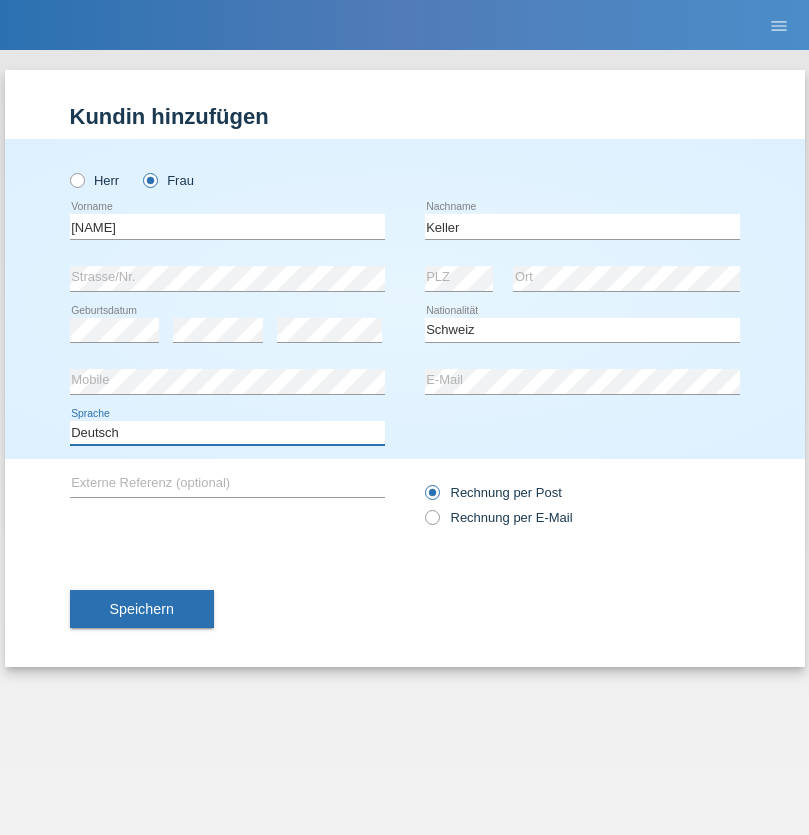 select on "en" 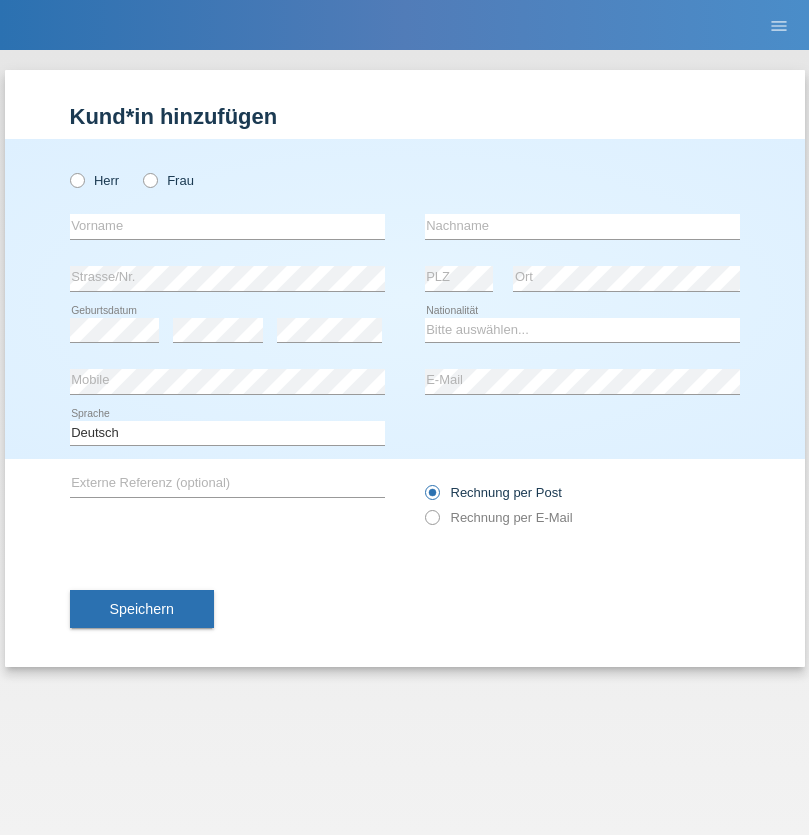 scroll, scrollTop: 0, scrollLeft: 0, axis: both 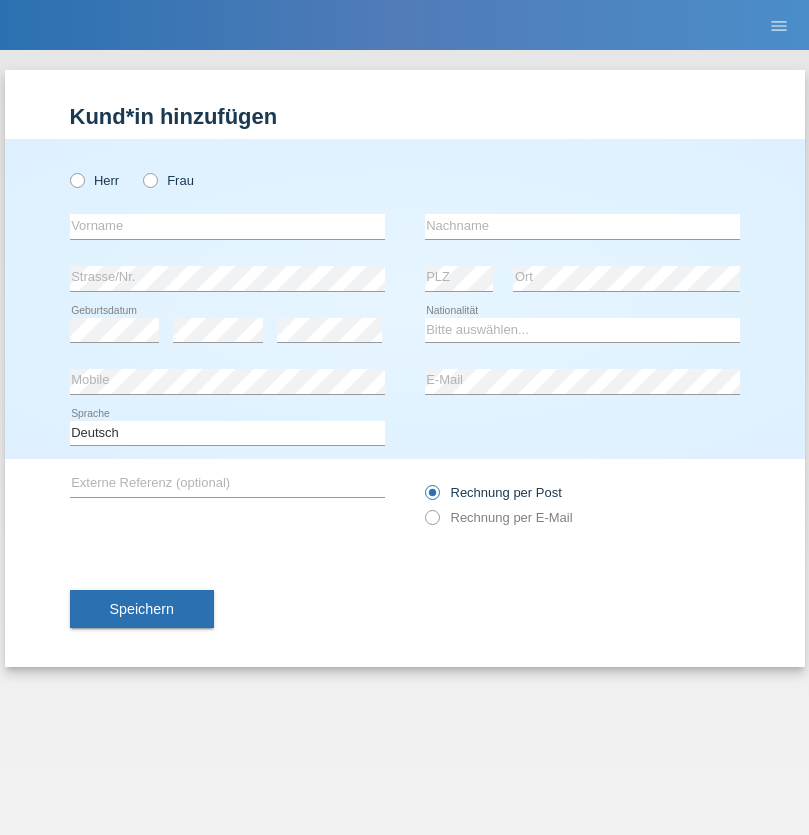 radio on "true" 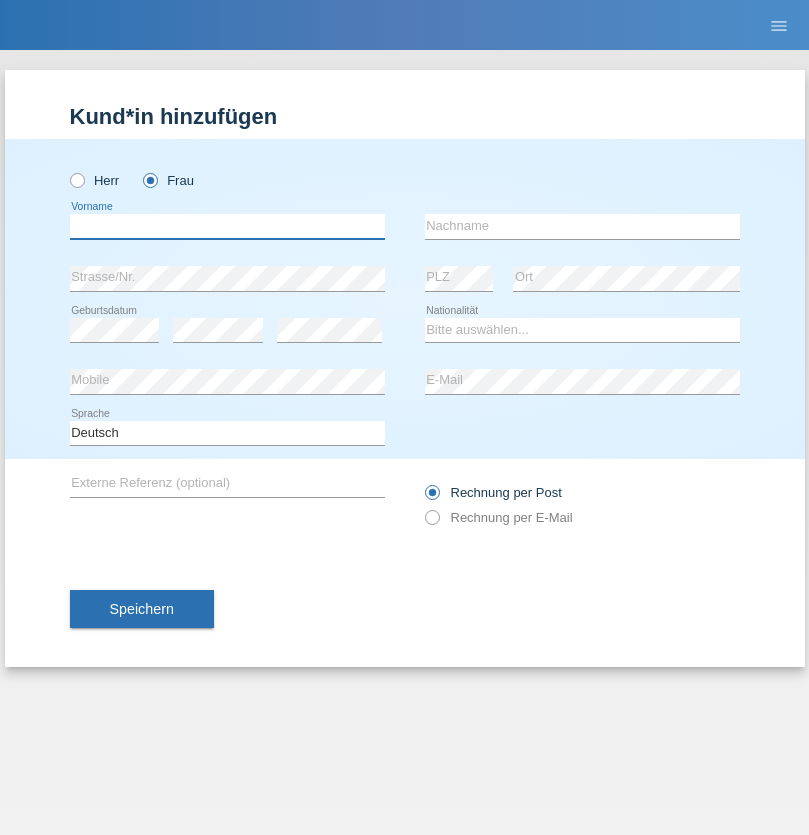 click at bounding box center [227, 226] 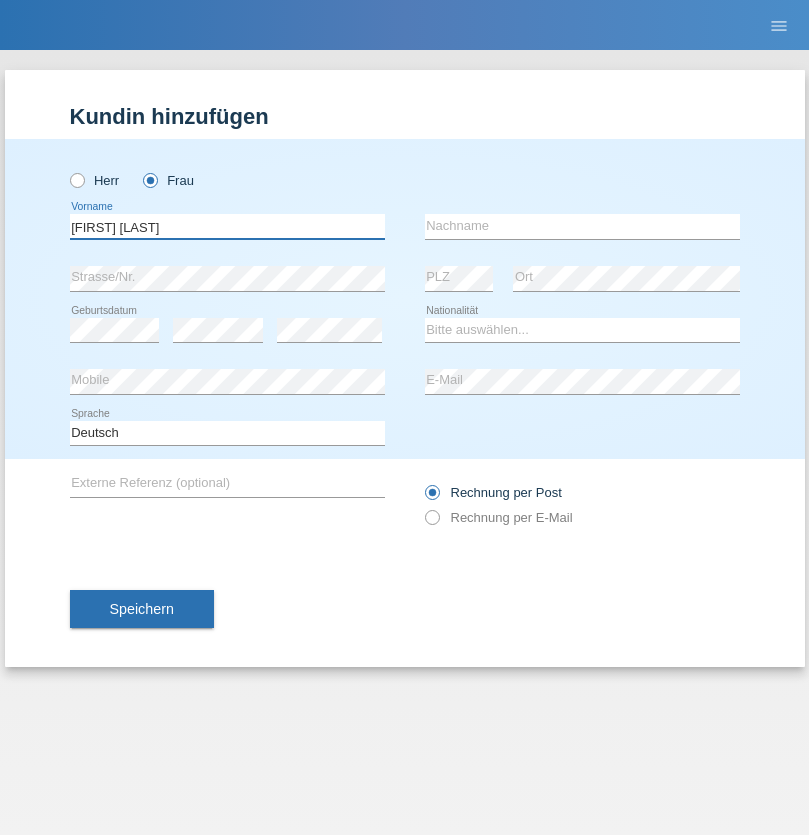 type on "[FIRST] [LAST]" 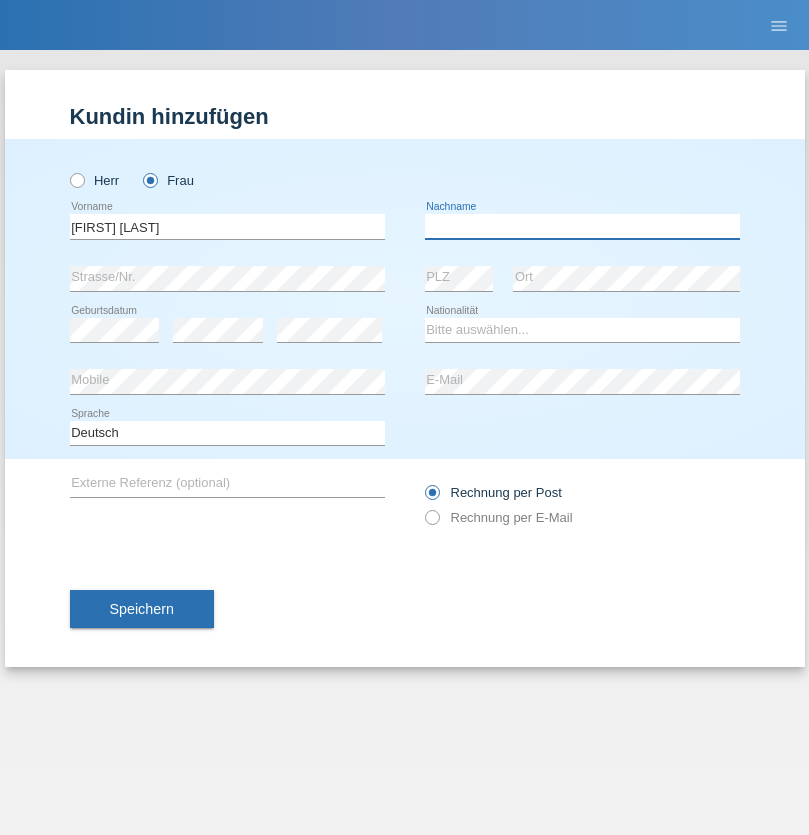 click at bounding box center [582, 226] 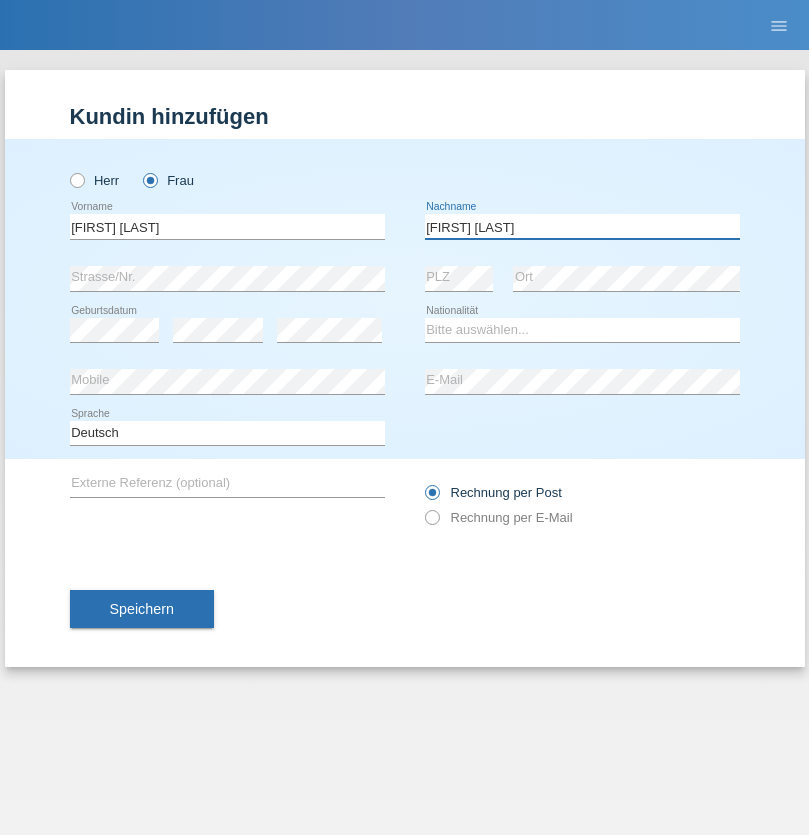 type on "Knusel Campillo" 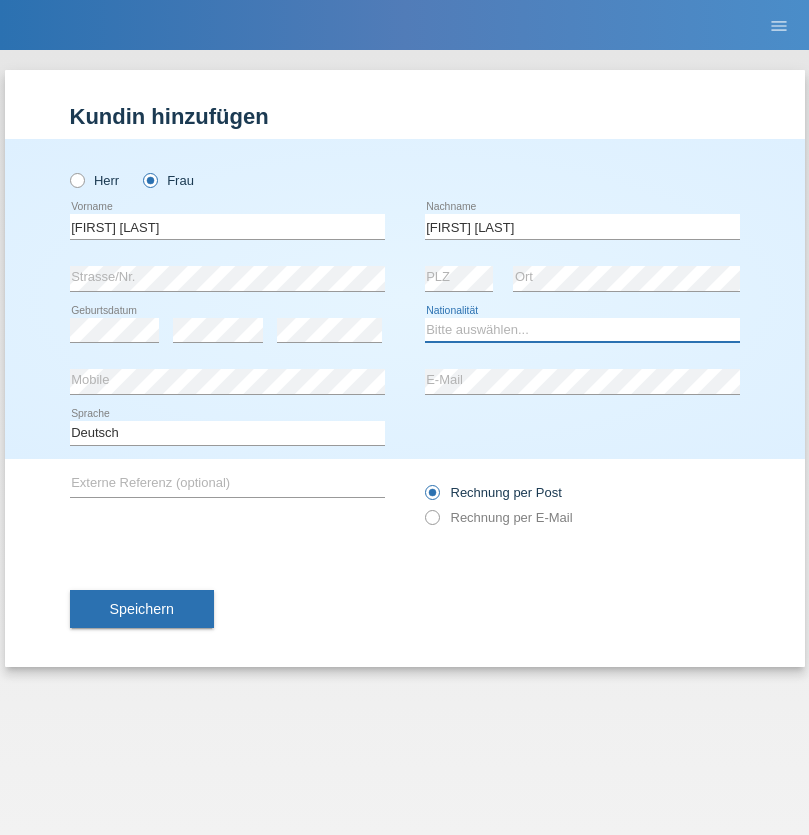 select on "CH" 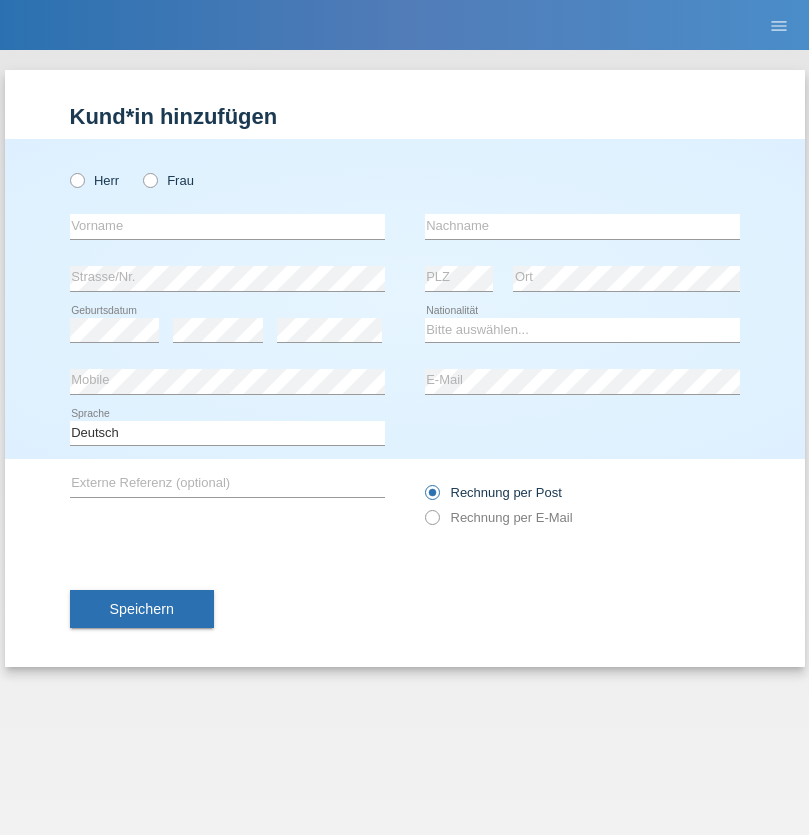 scroll, scrollTop: 0, scrollLeft: 0, axis: both 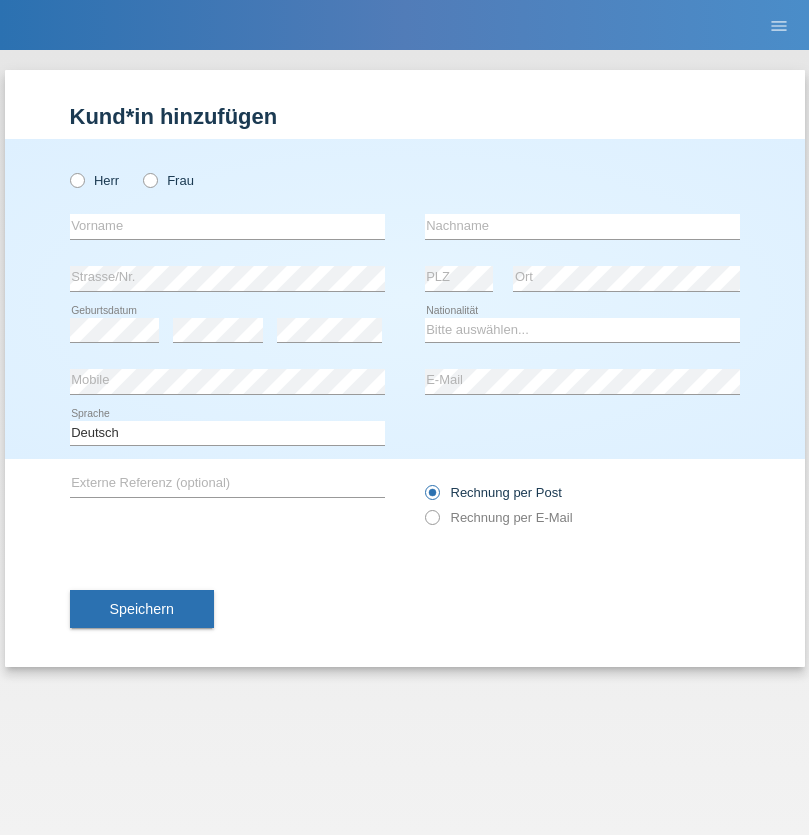 radio on "true" 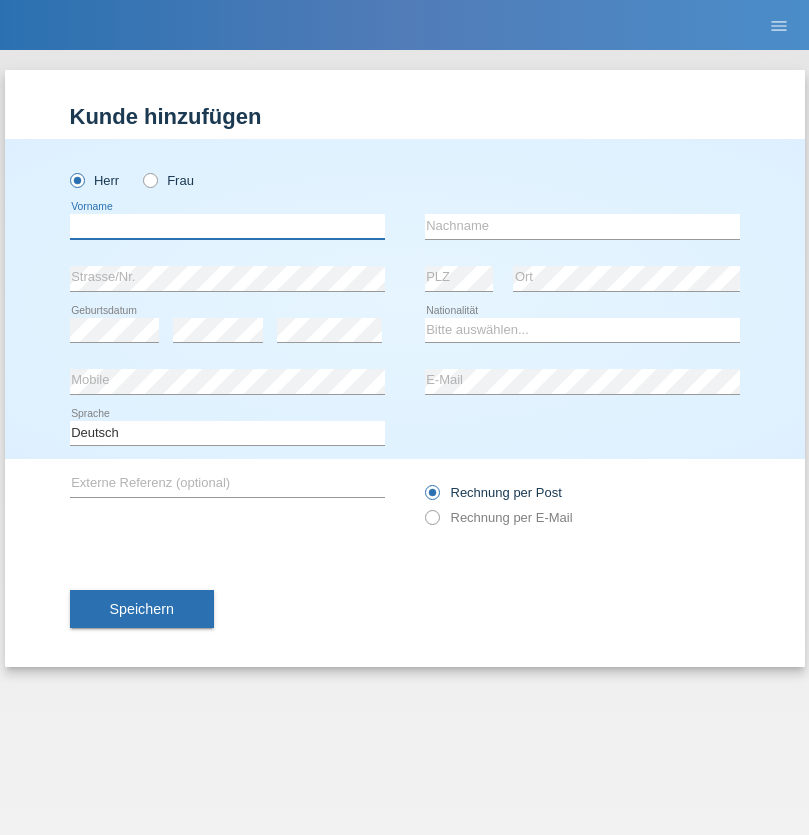 click at bounding box center [227, 226] 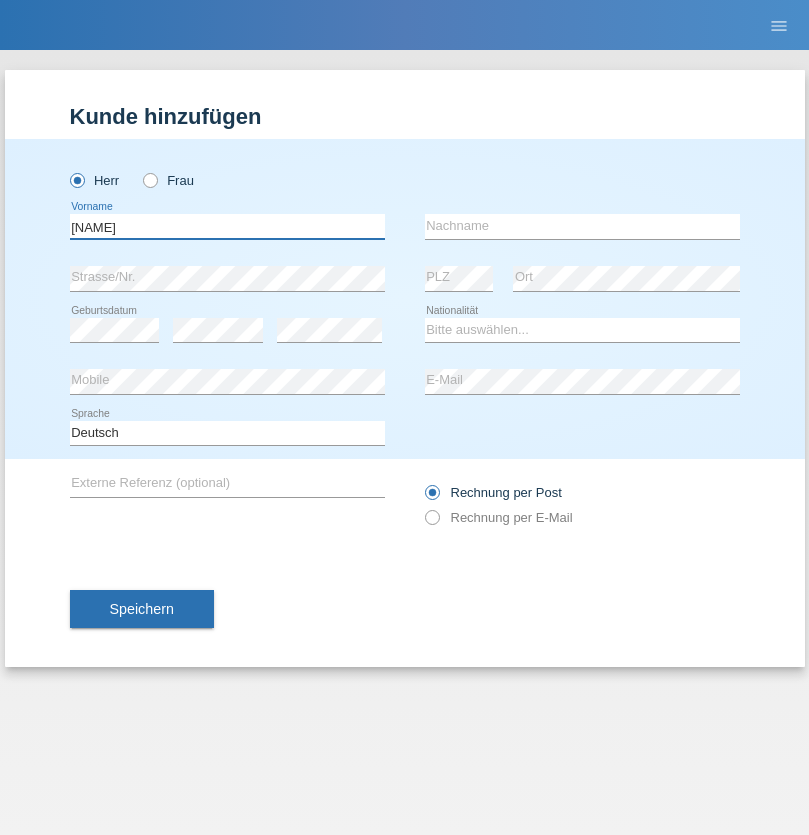 type on "Beqiri" 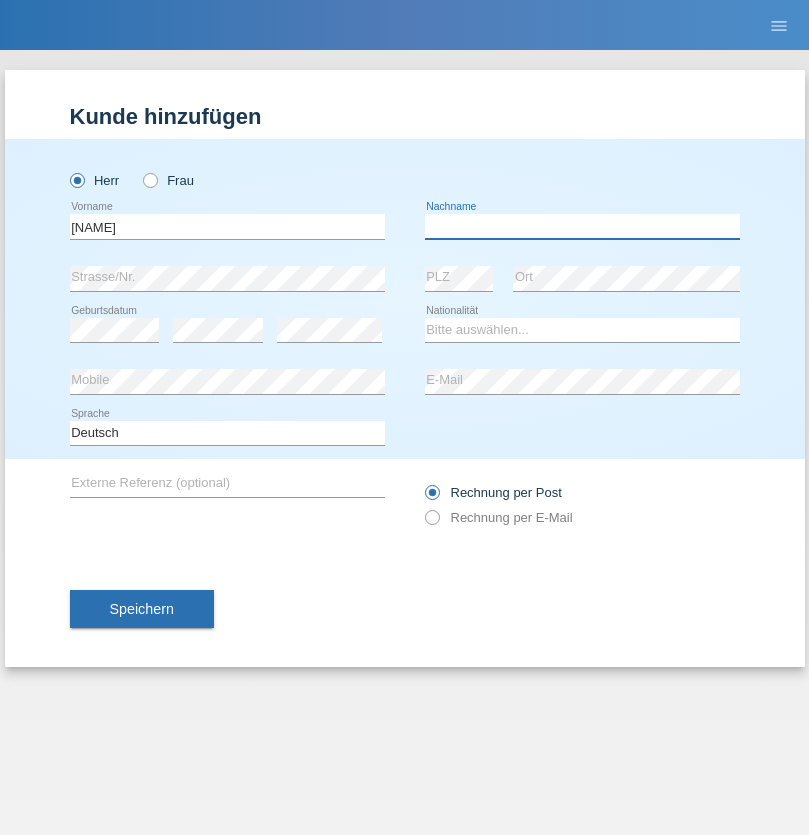 click at bounding box center (582, 226) 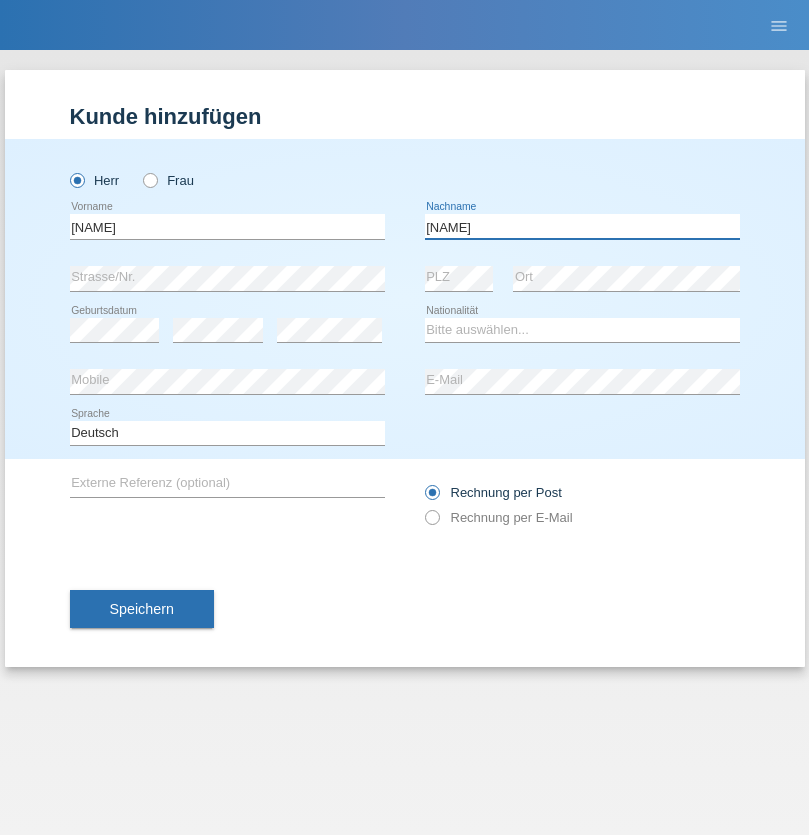 type on "Shpresa" 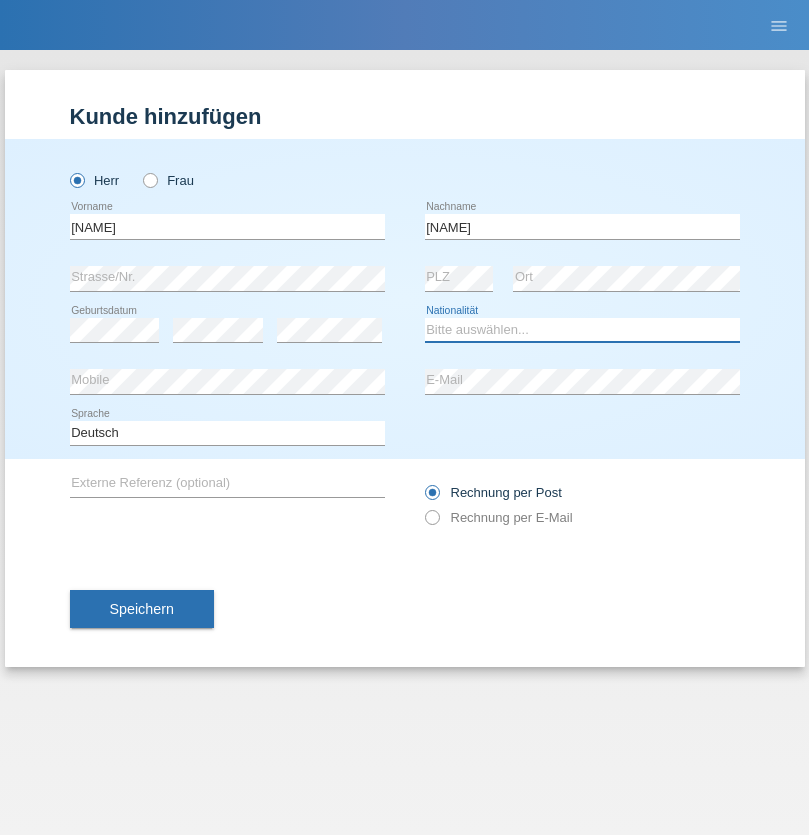 select on "XK" 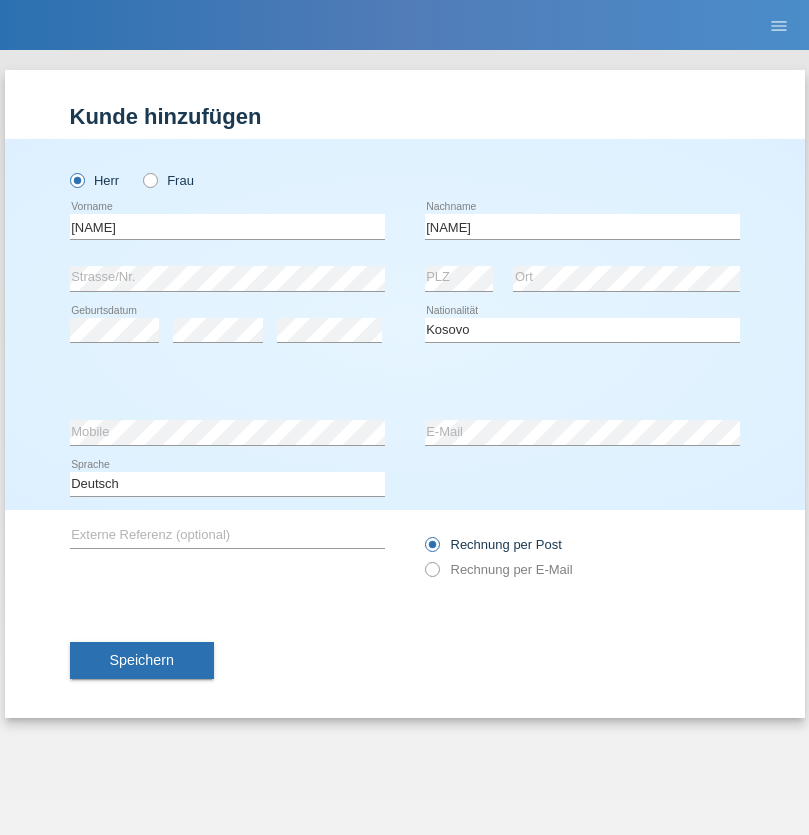 select on "C" 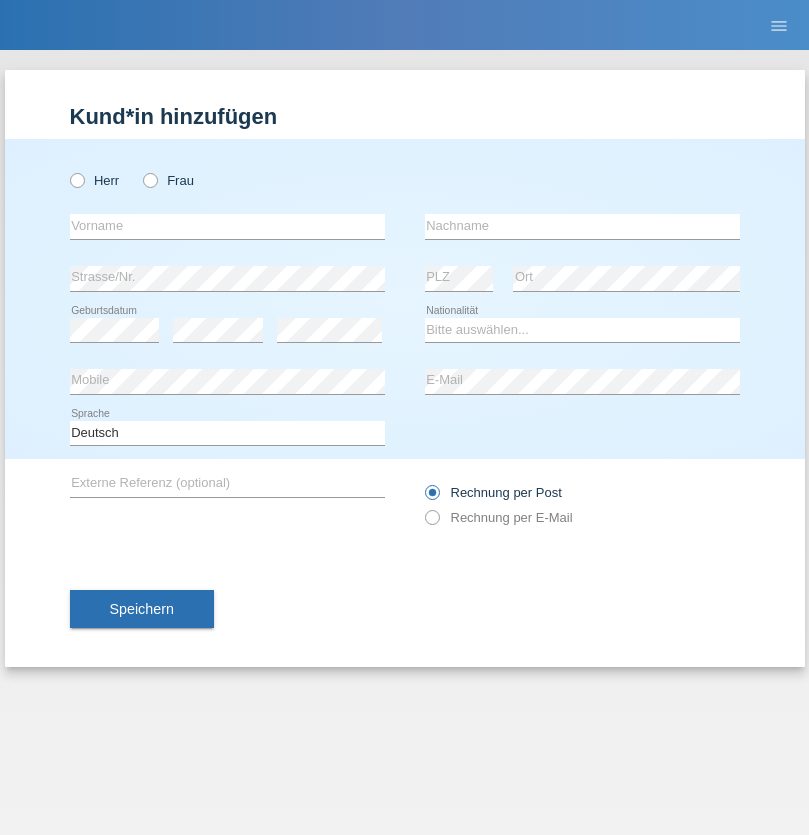 scroll, scrollTop: 0, scrollLeft: 0, axis: both 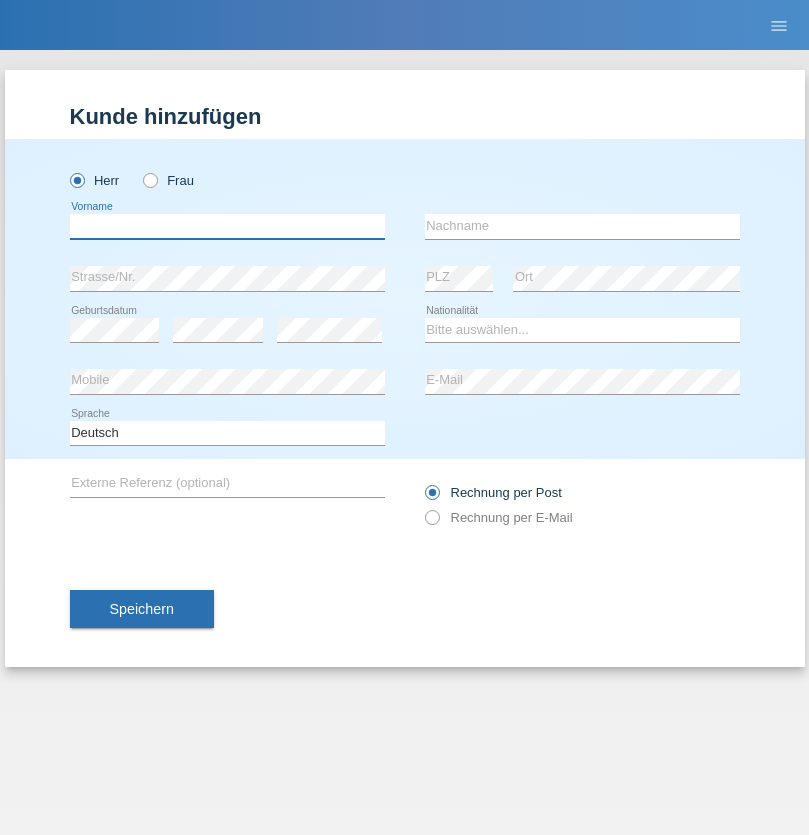click at bounding box center (227, 226) 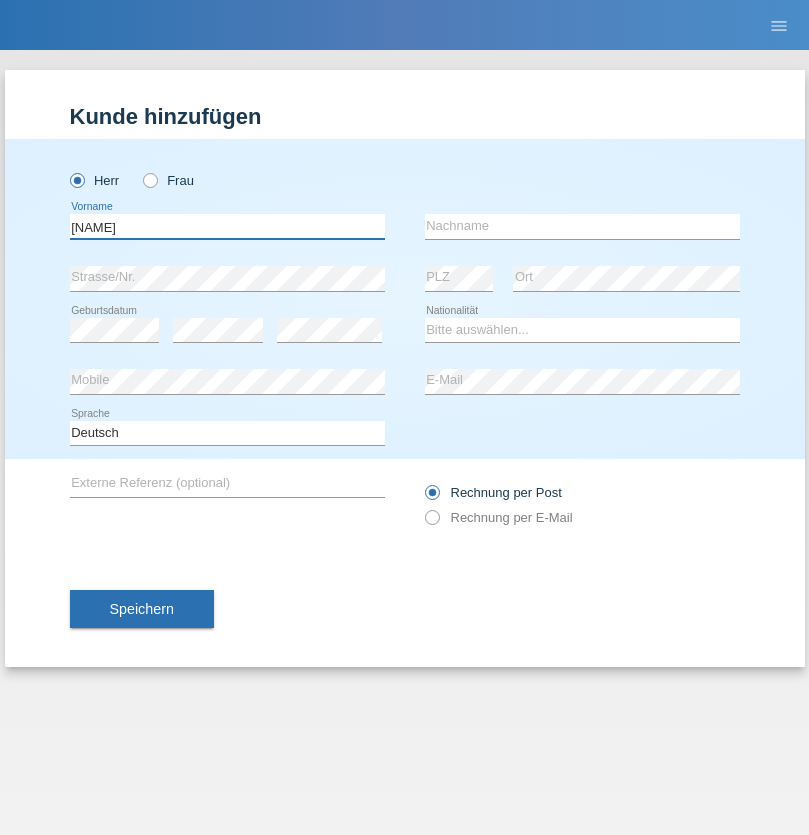 type on "[NAME]" 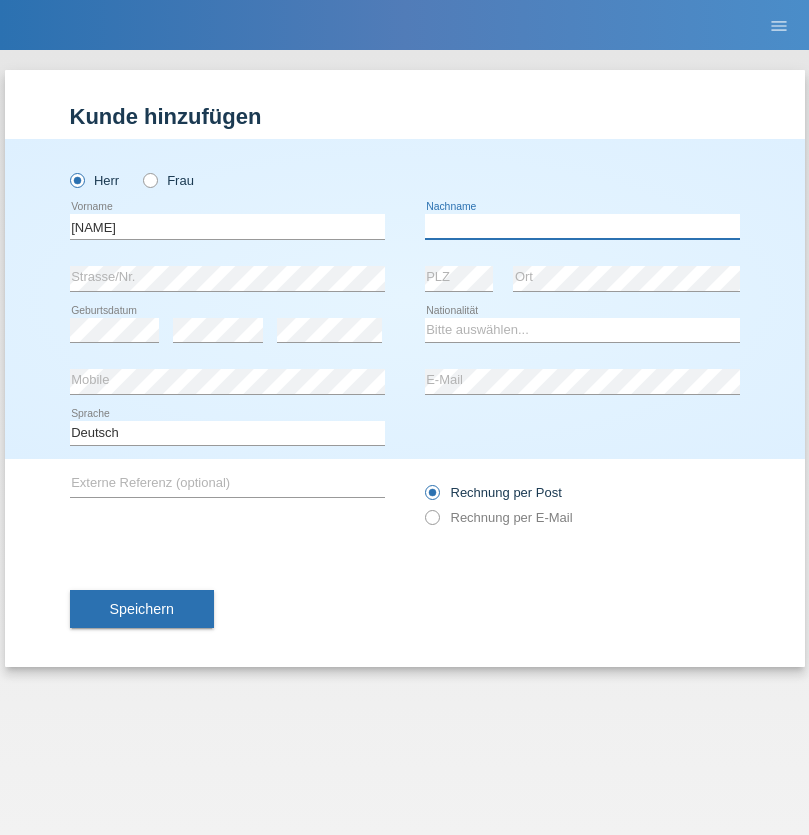 click at bounding box center (582, 226) 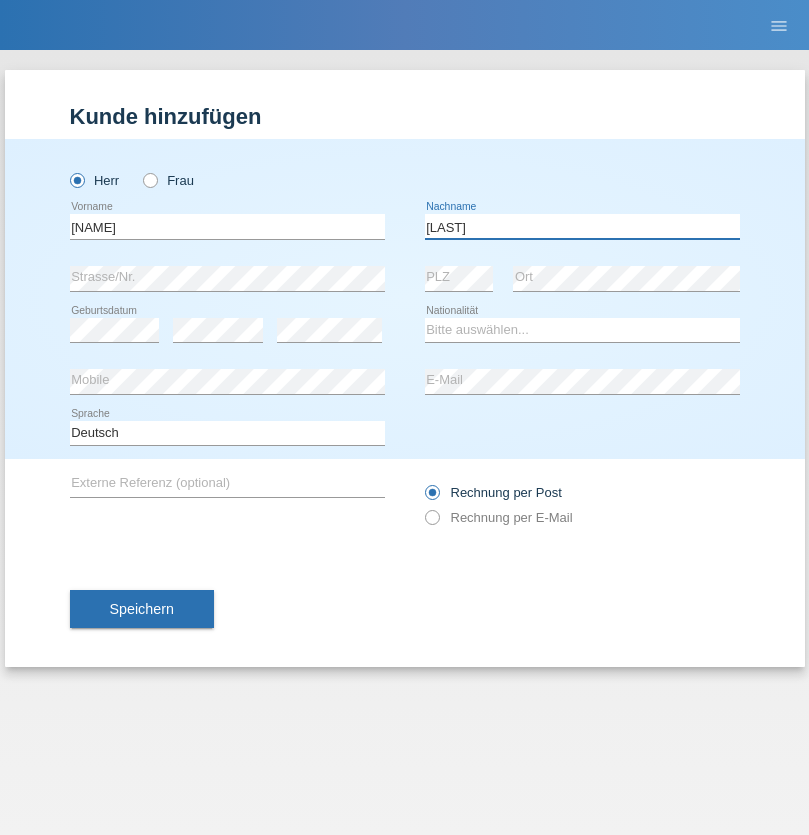 type on "[LAST]" 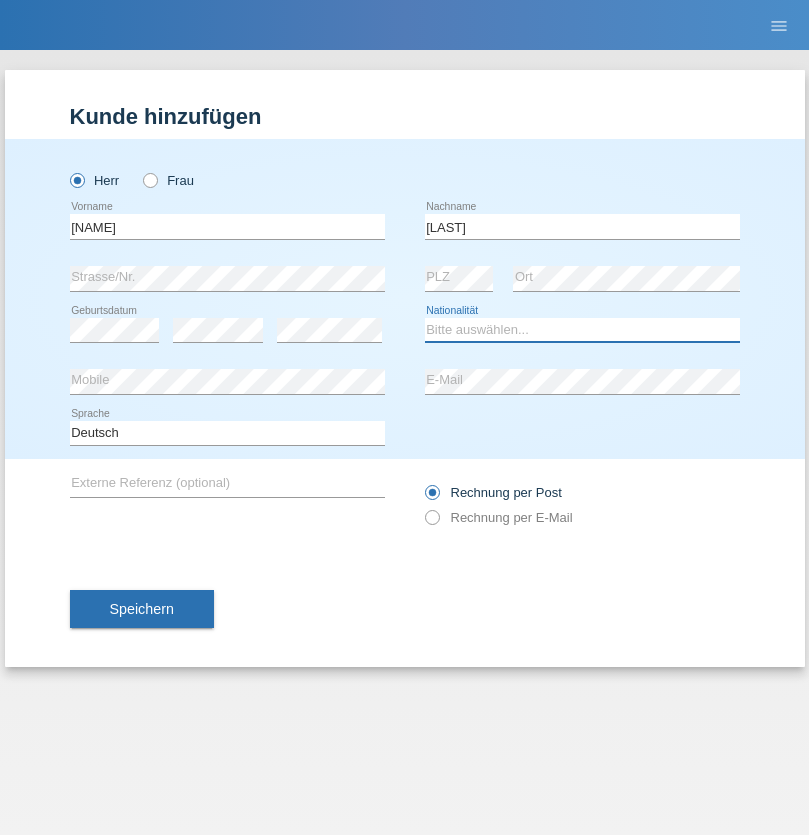 select on "CH" 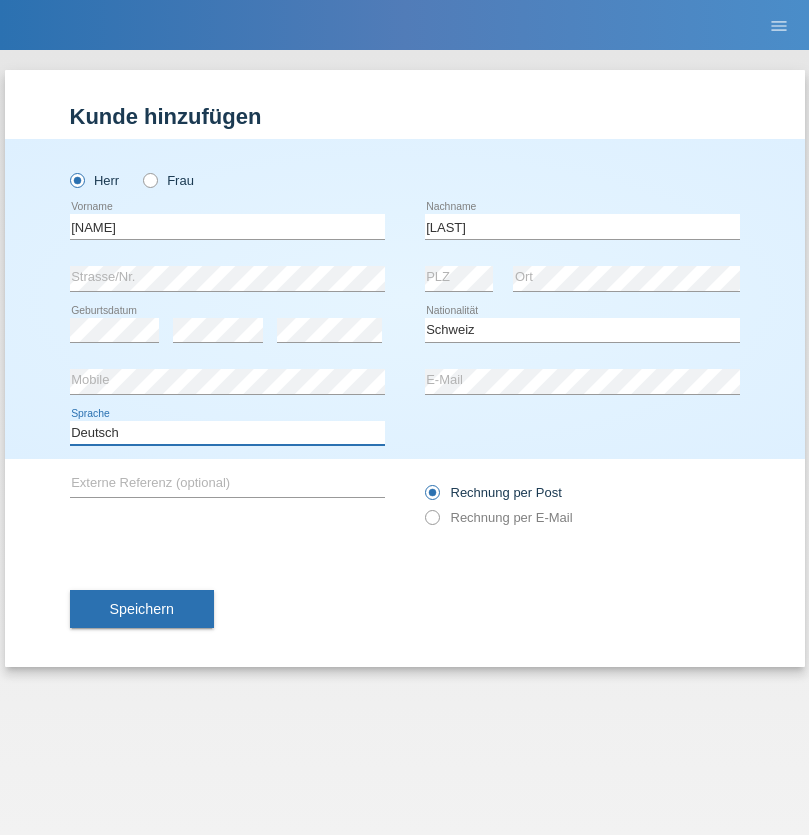 select on "en" 